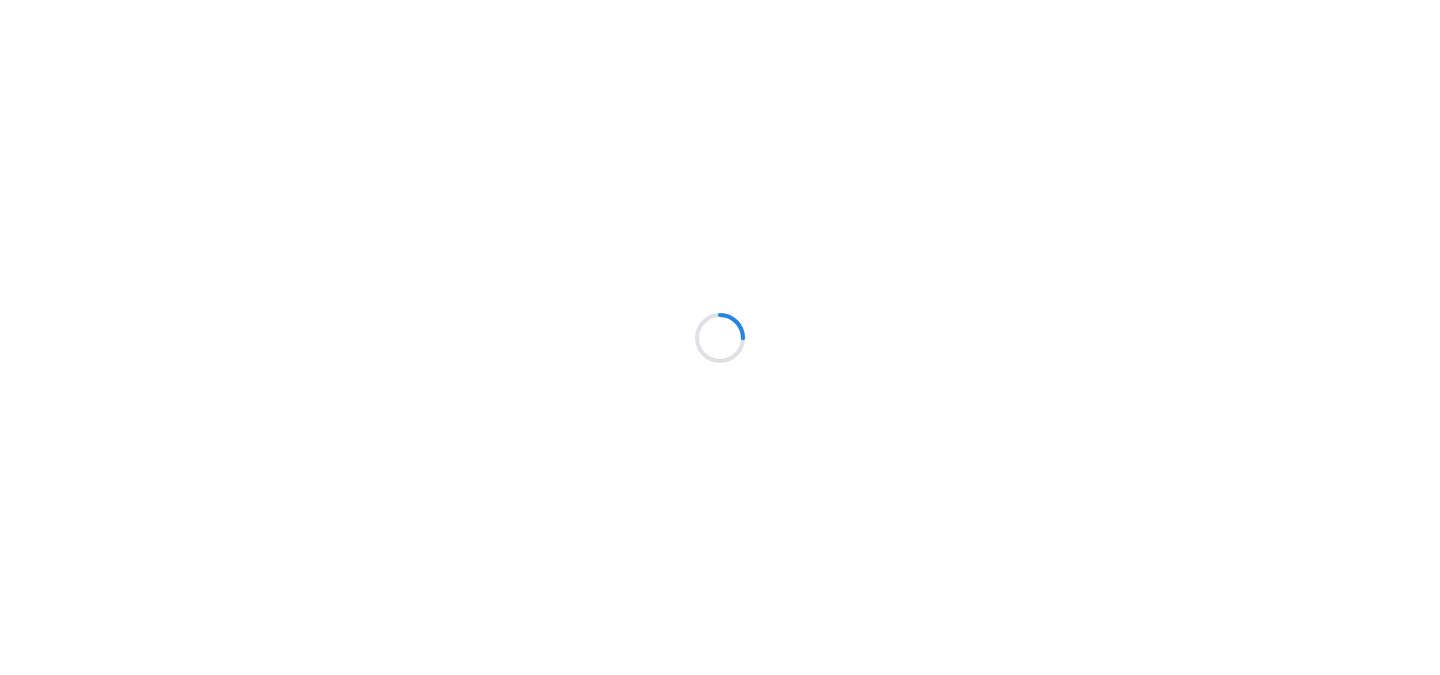 scroll, scrollTop: 0, scrollLeft: 0, axis: both 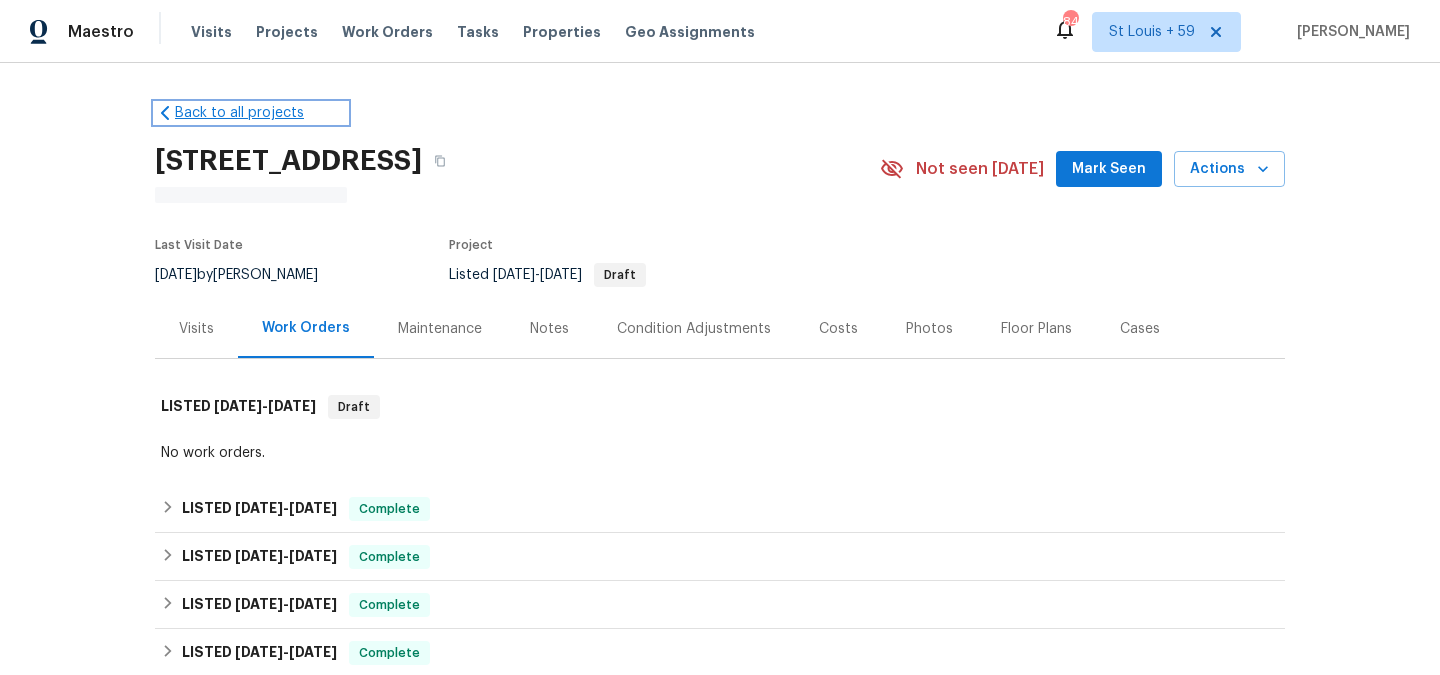 click on "Back to all projects" at bounding box center [251, 113] 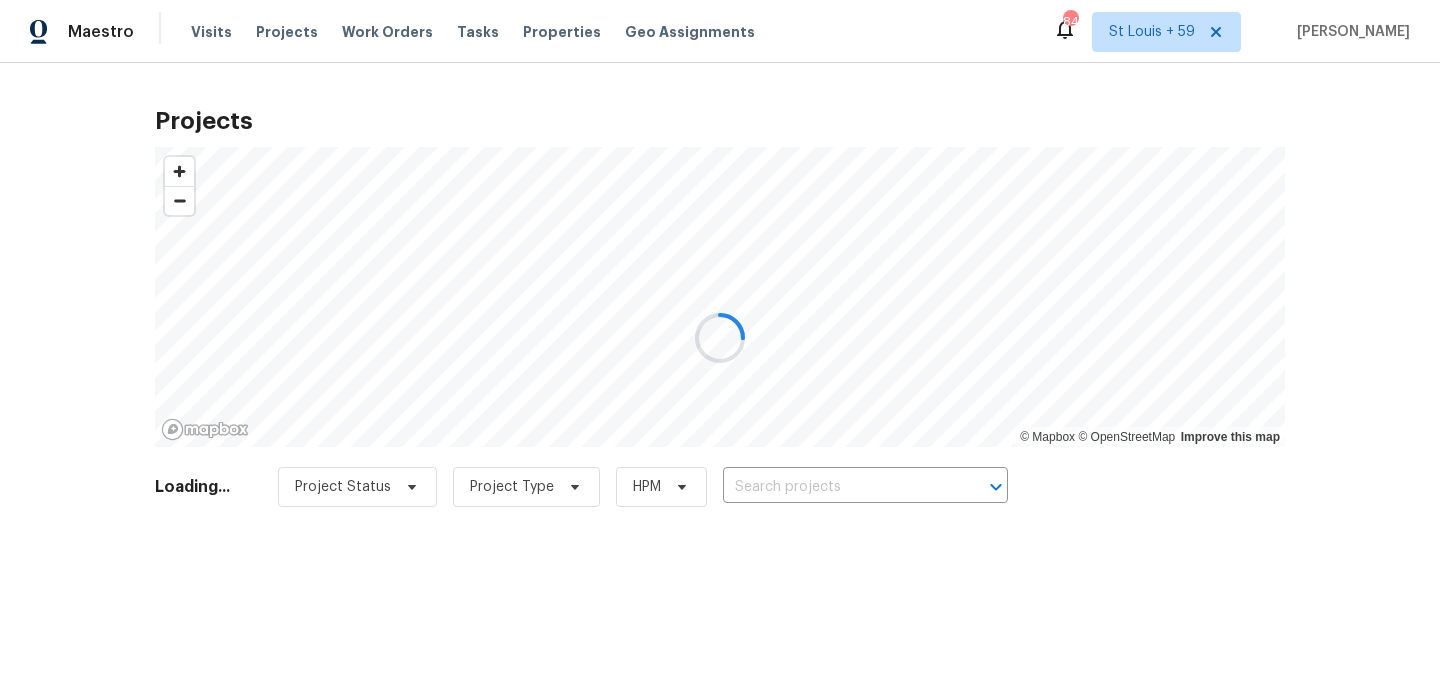 click at bounding box center (720, 337) 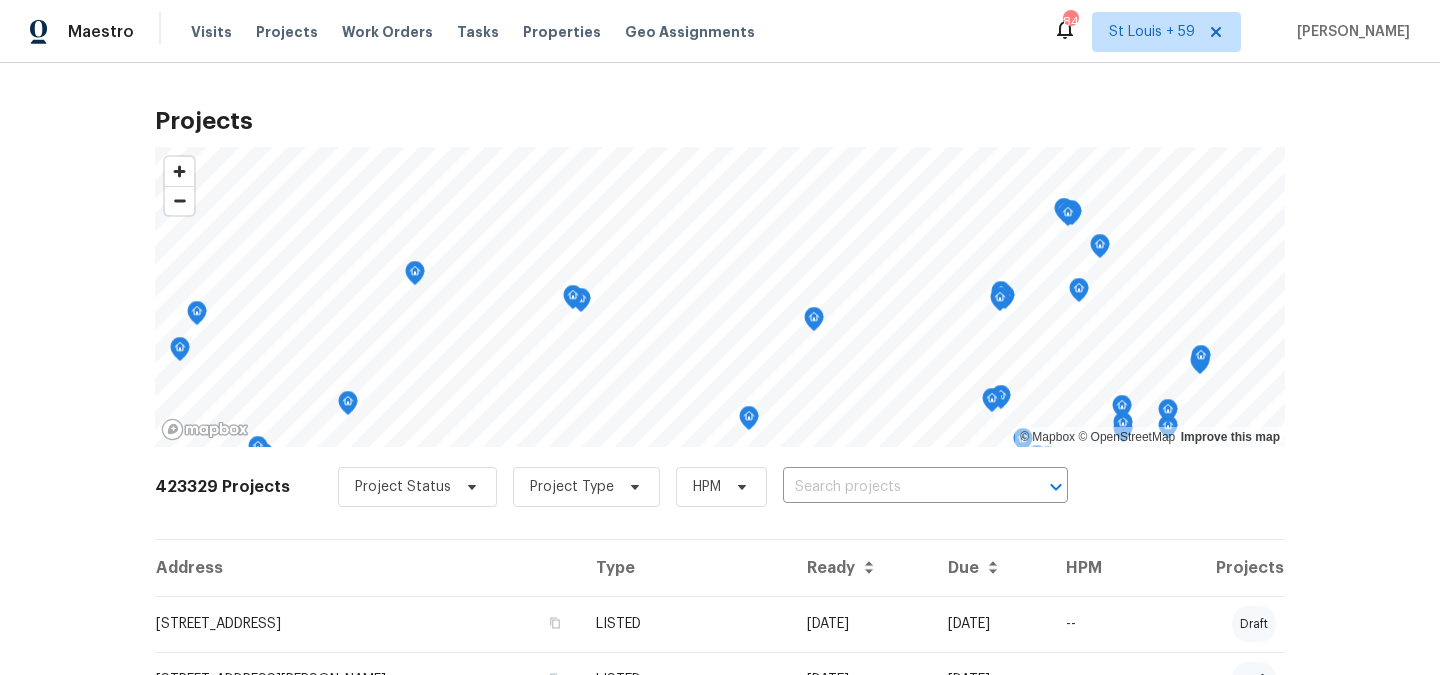 click on "Project Status Project Type HPM ​" at bounding box center [703, 487] 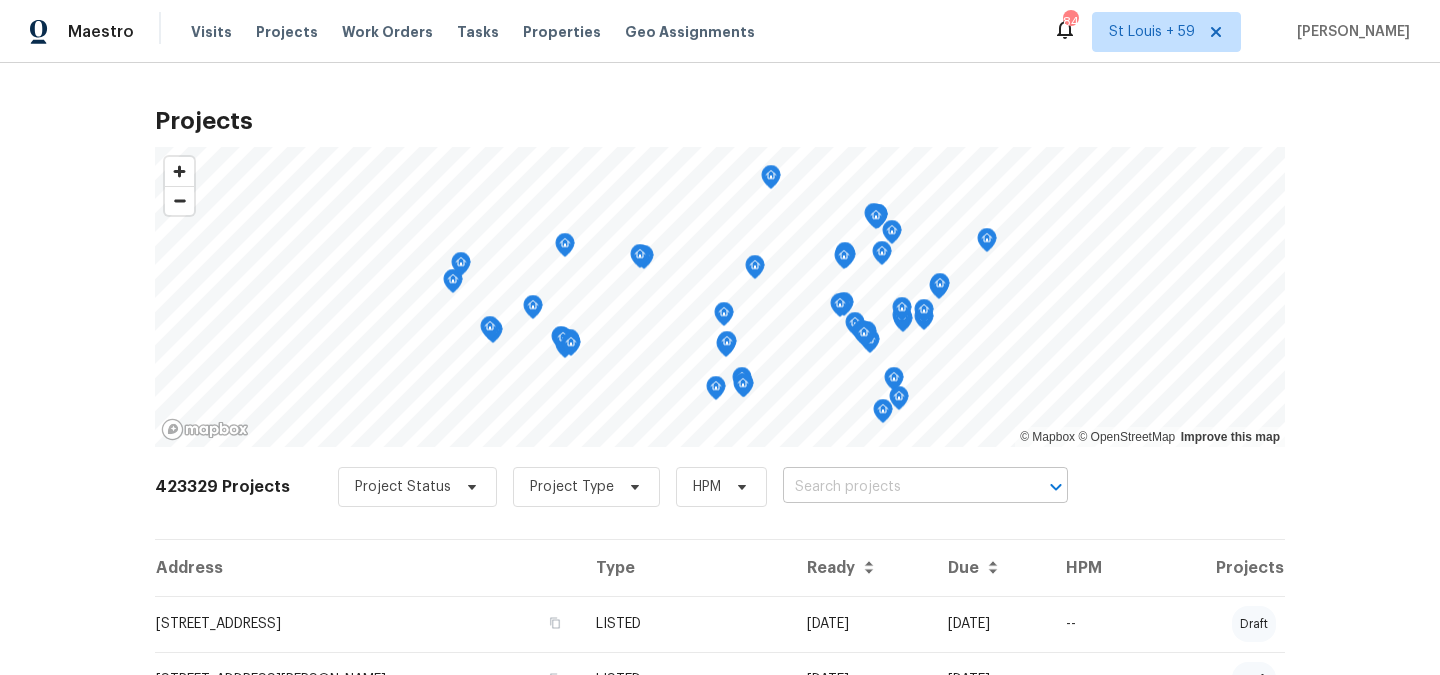 click at bounding box center [897, 487] 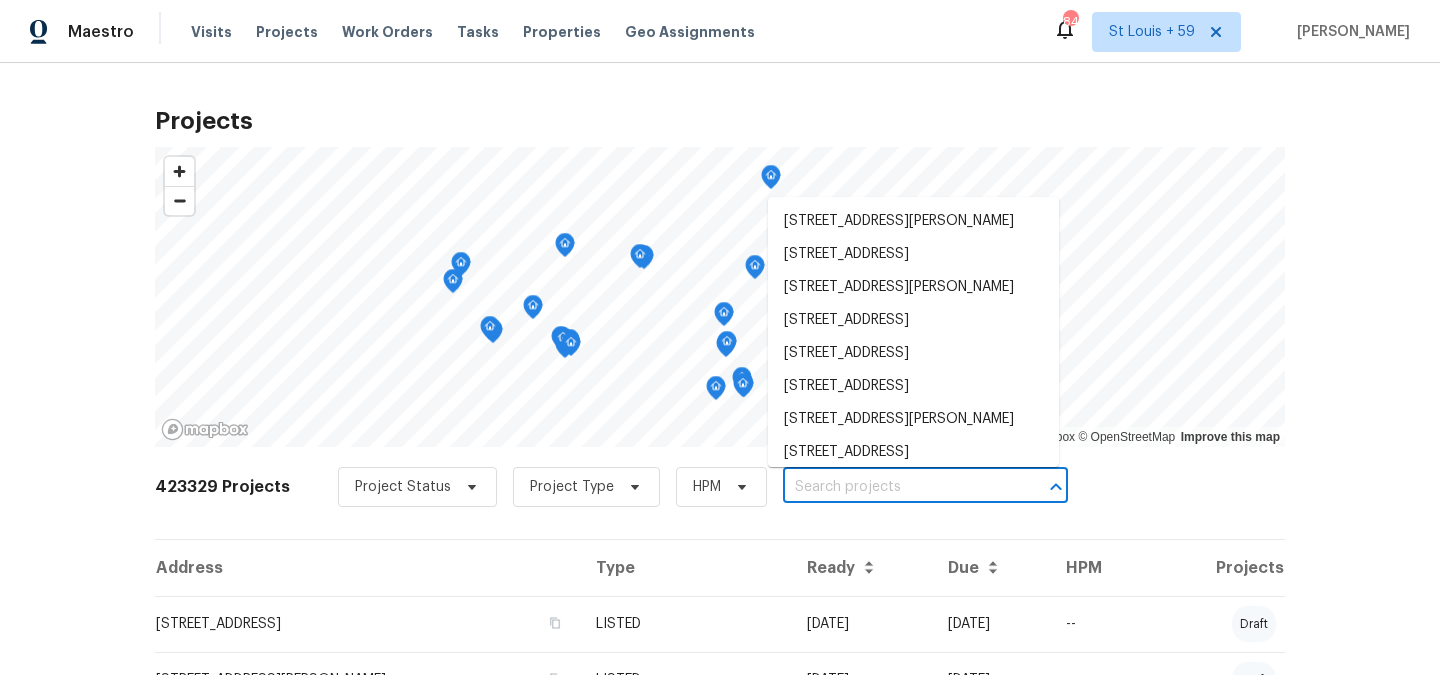 paste on "[STREET_ADDRESS]" 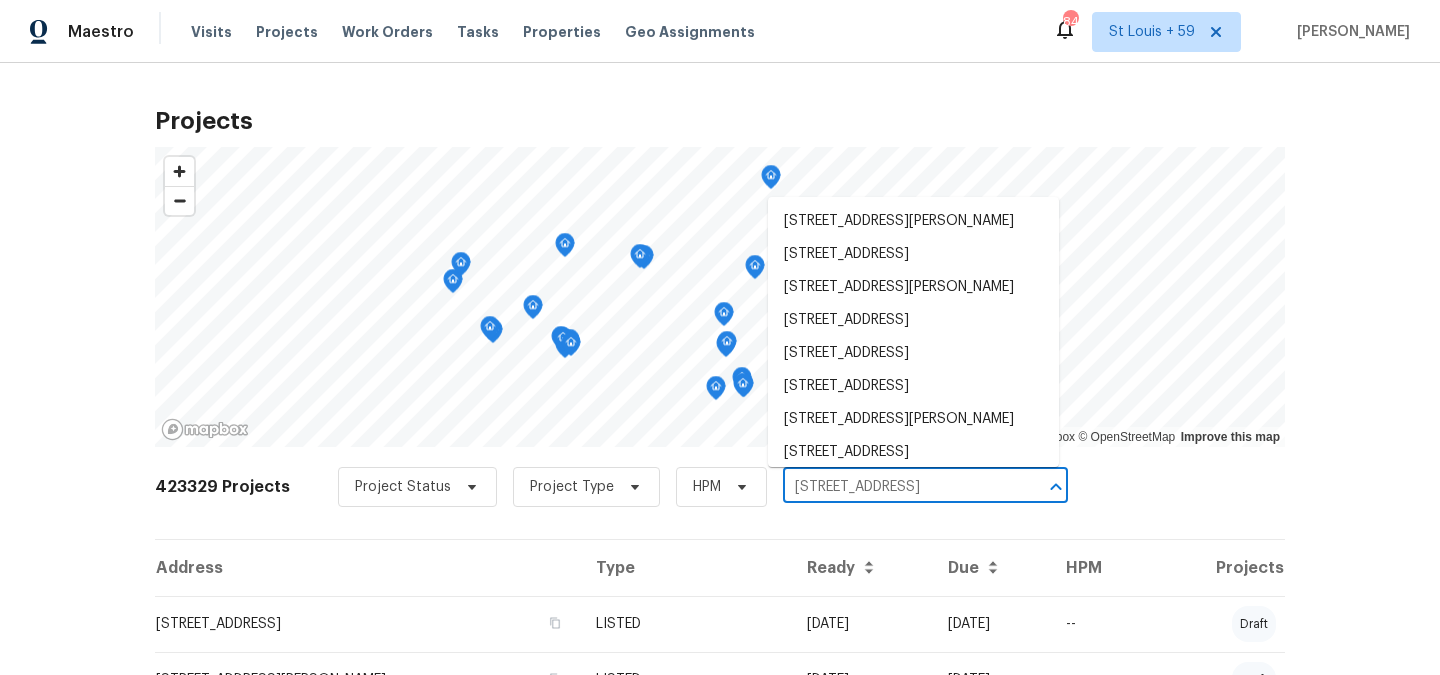 scroll, scrollTop: 0, scrollLeft: 23, axis: horizontal 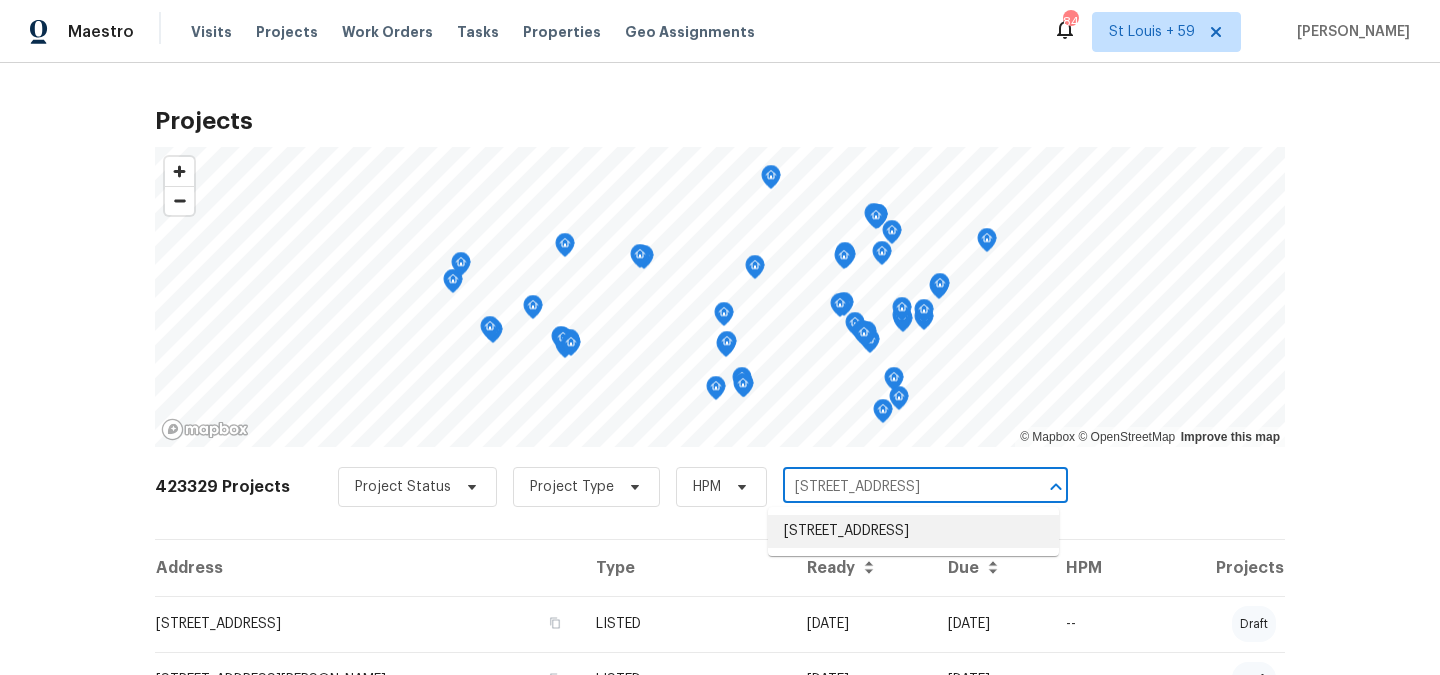 click on "[STREET_ADDRESS]" at bounding box center [913, 531] 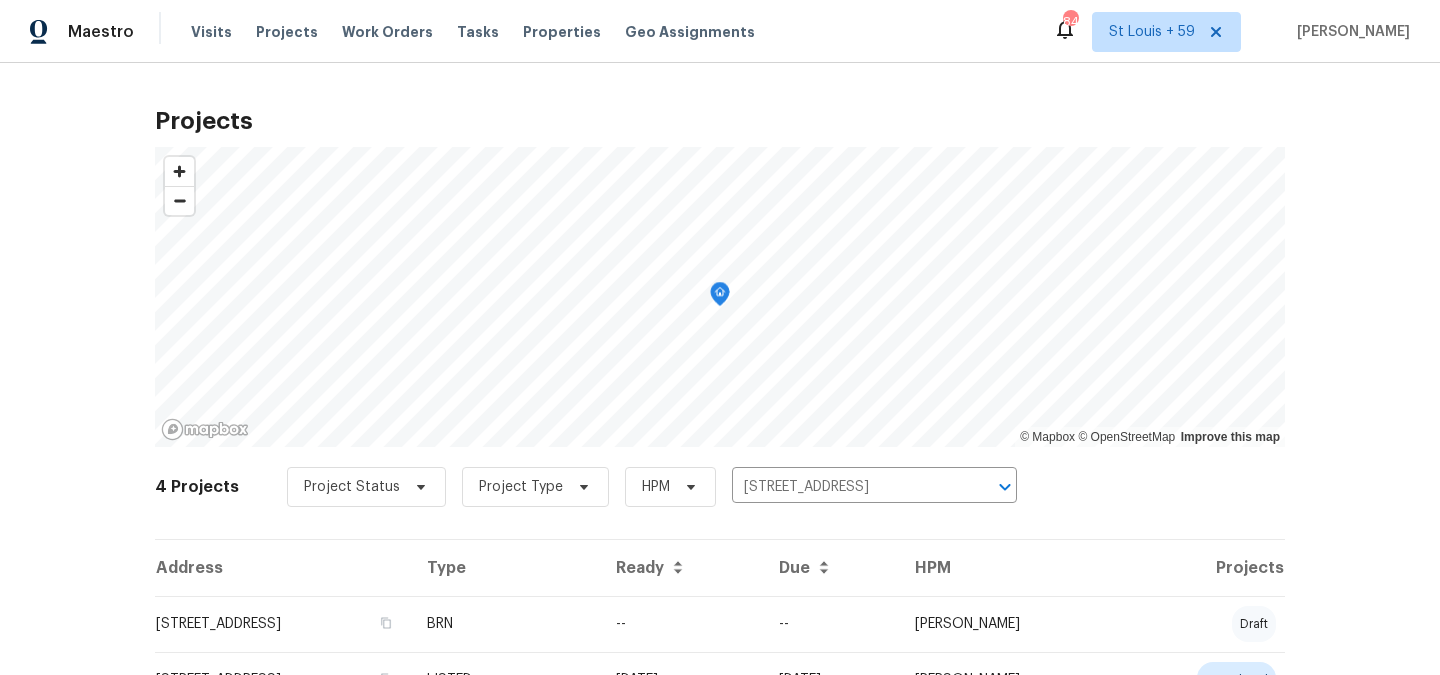 scroll, scrollTop: 173, scrollLeft: 0, axis: vertical 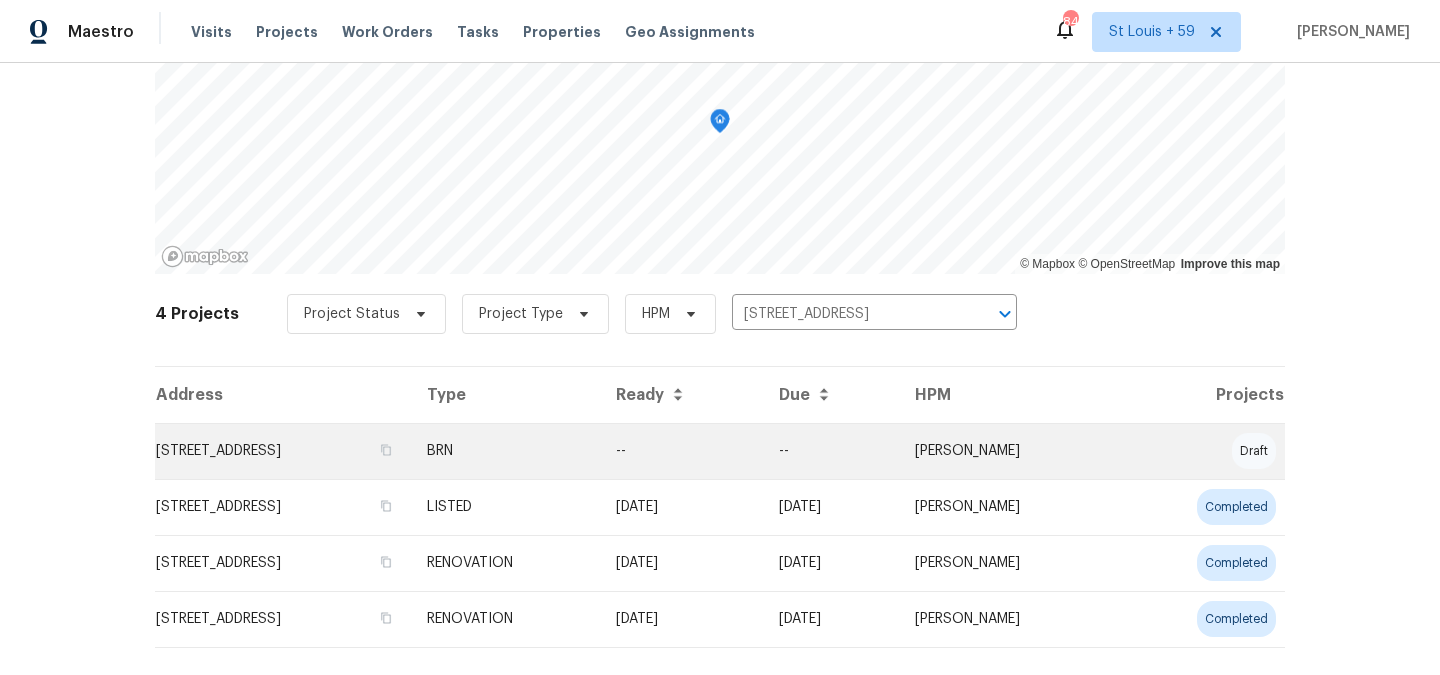 click on "[STREET_ADDRESS]" at bounding box center (283, 451) 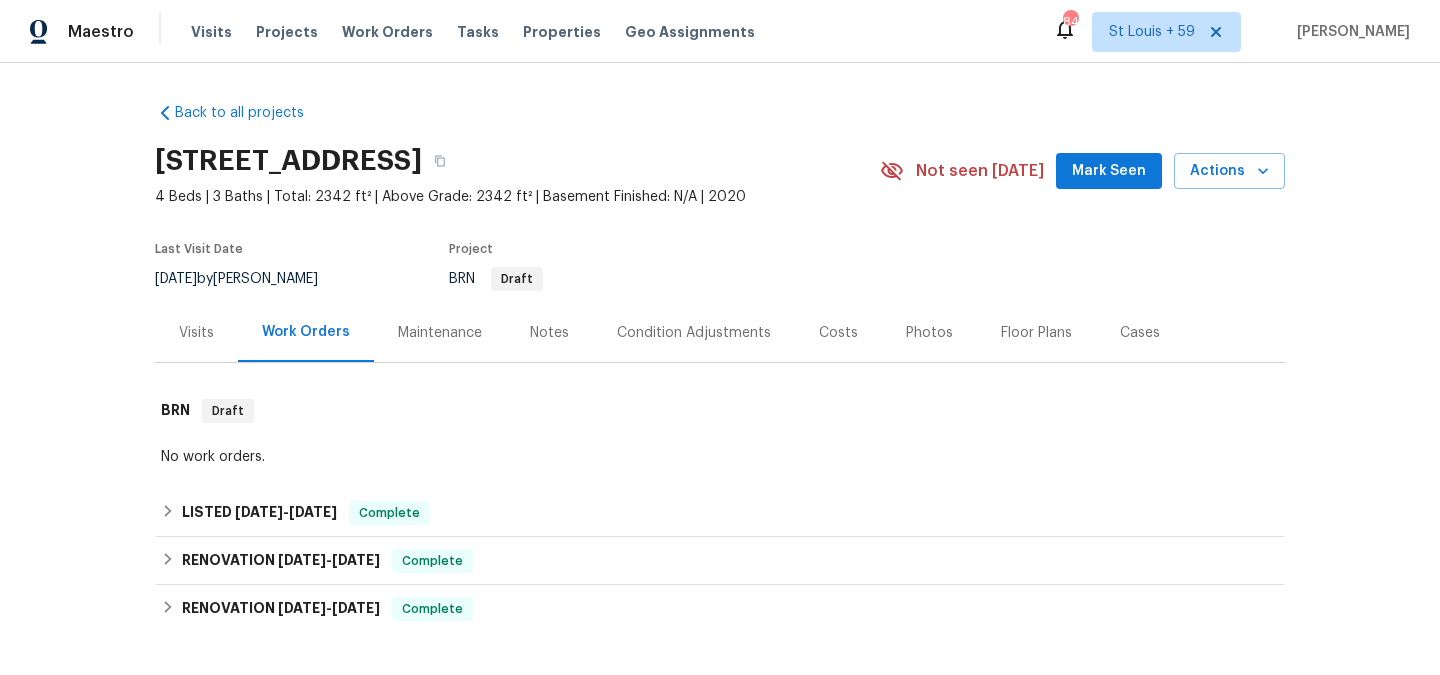 scroll, scrollTop: 264, scrollLeft: 0, axis: vertical 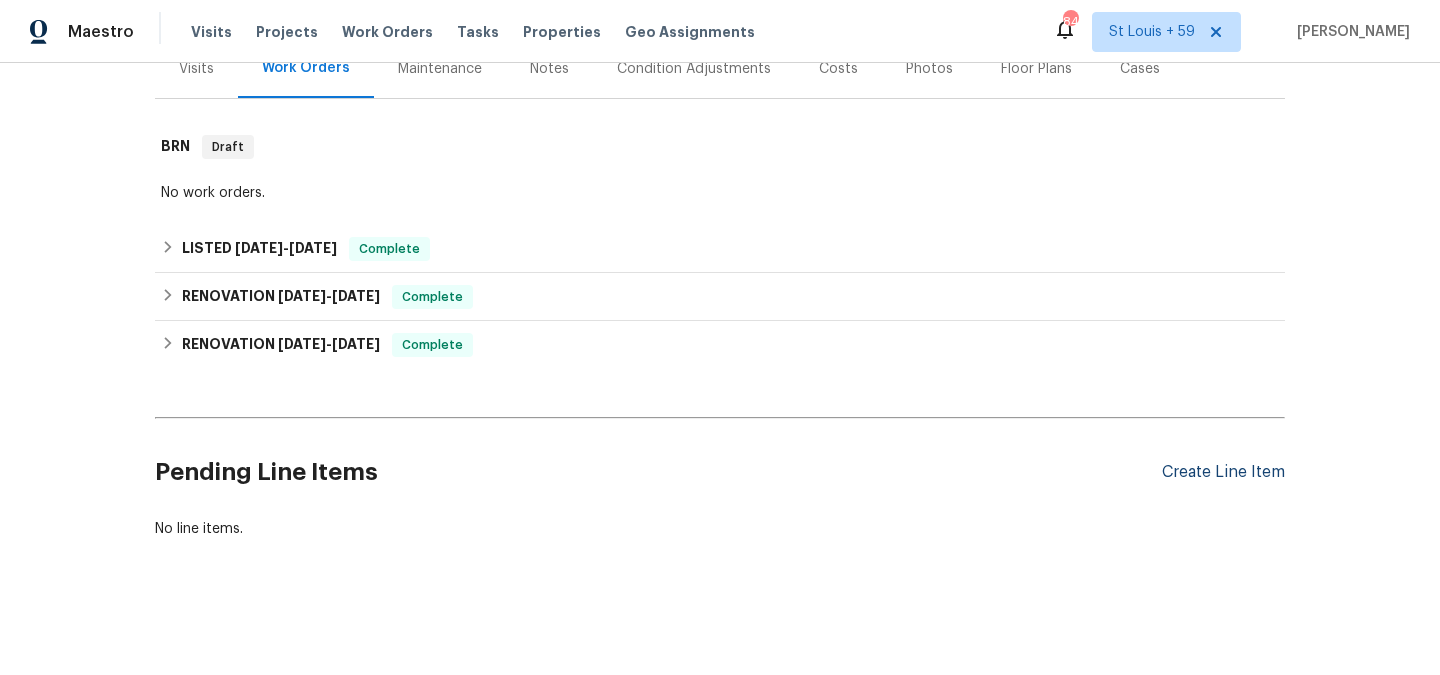 click on "Create Line Item" at bounding box center [1223, 472] 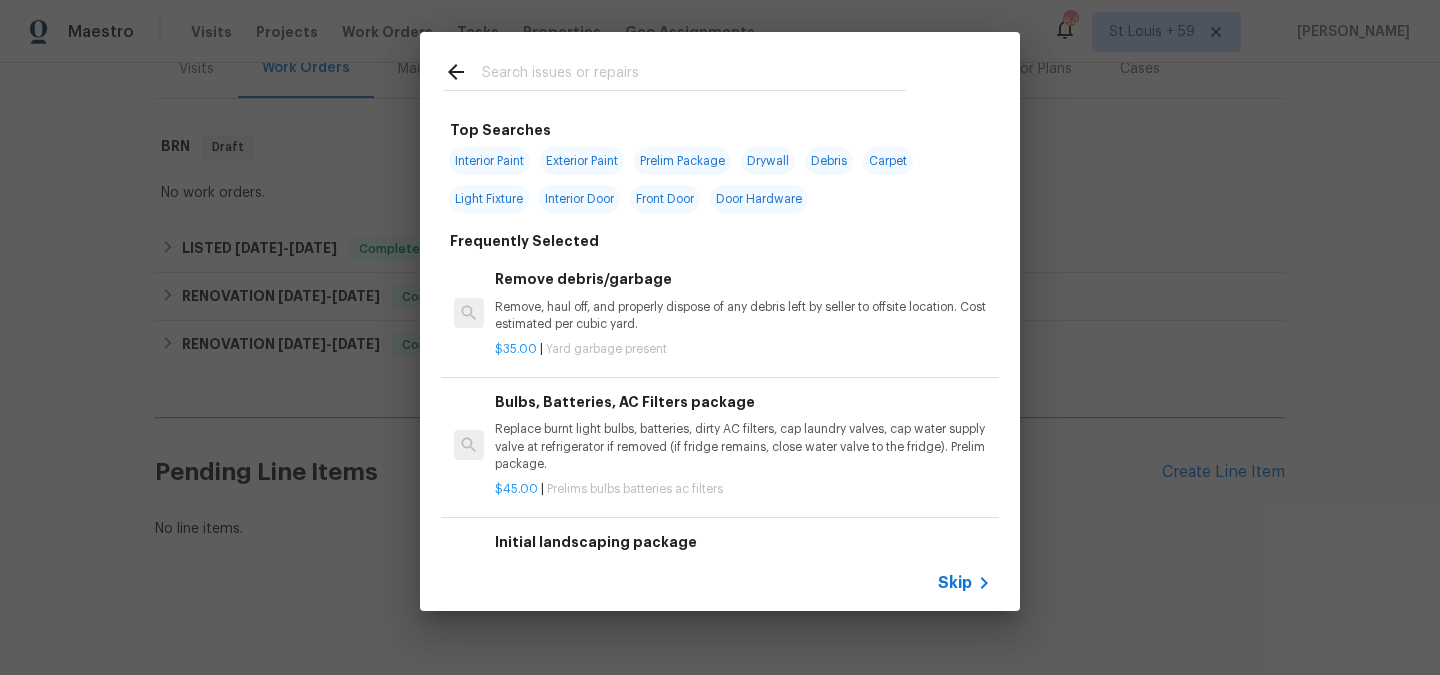 click on "Skip" at bounding box center [955, 583] 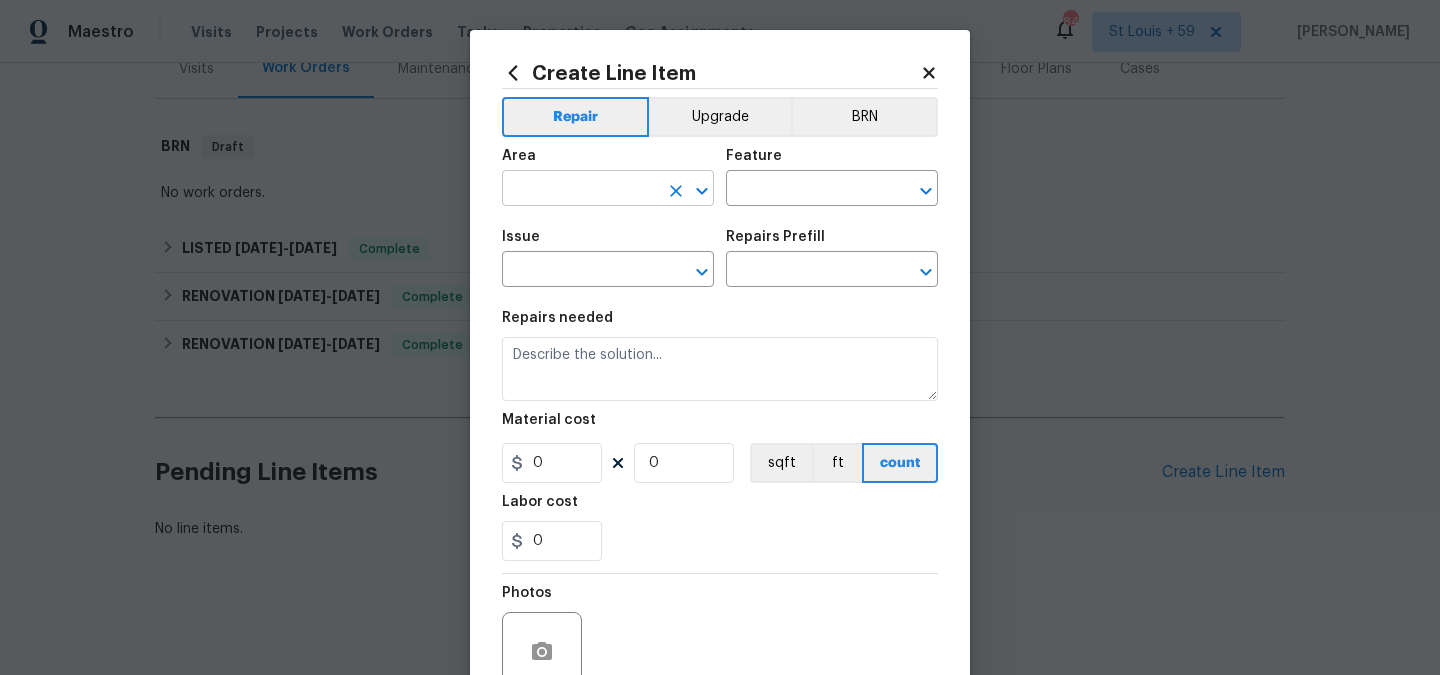 click at bounding box center (580, 190) 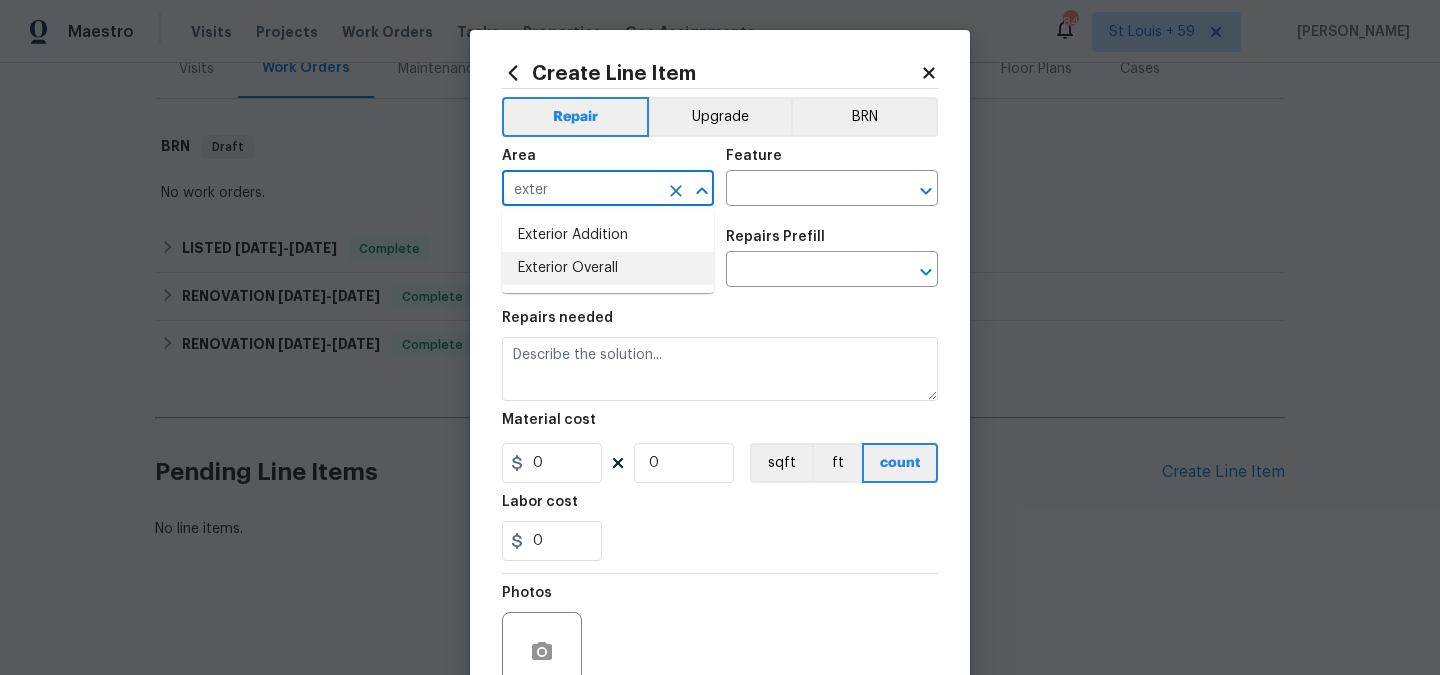 click on "Exterior Overall" at bounding box center [608, 268] 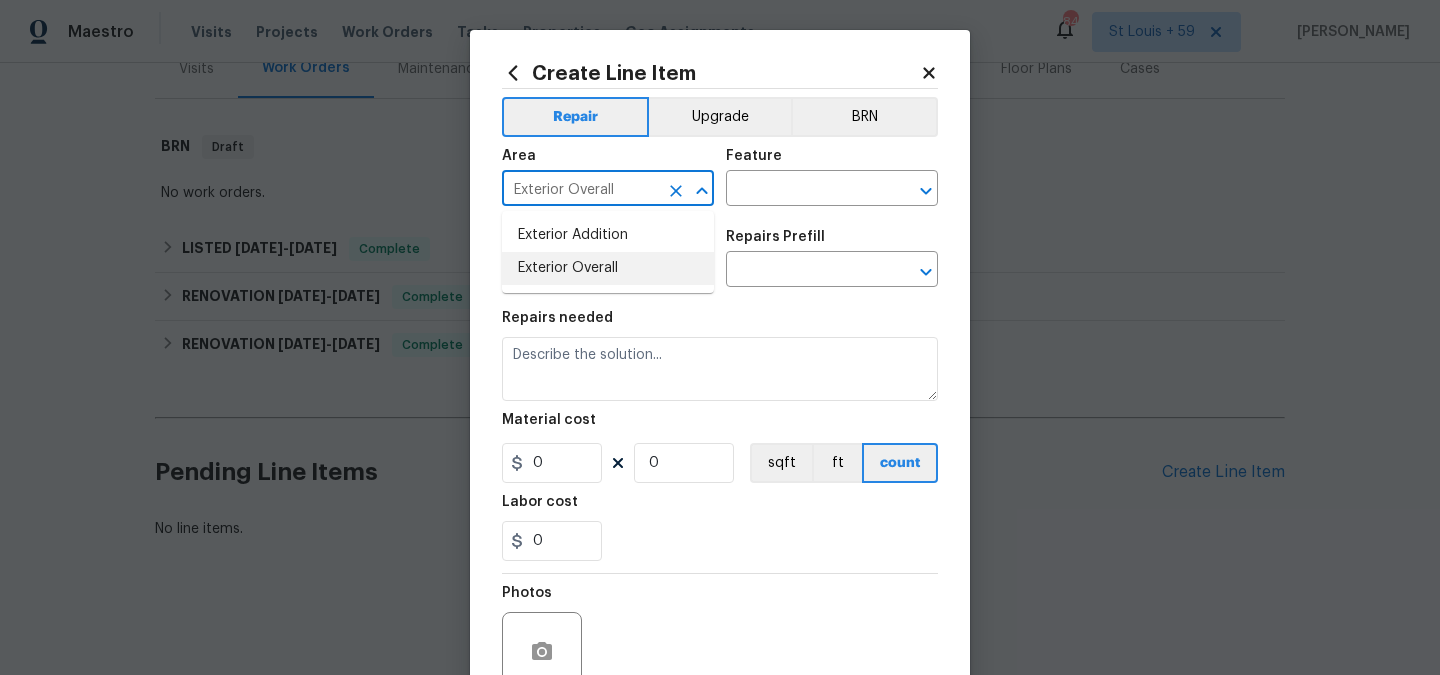 type on "Exterior Overall" 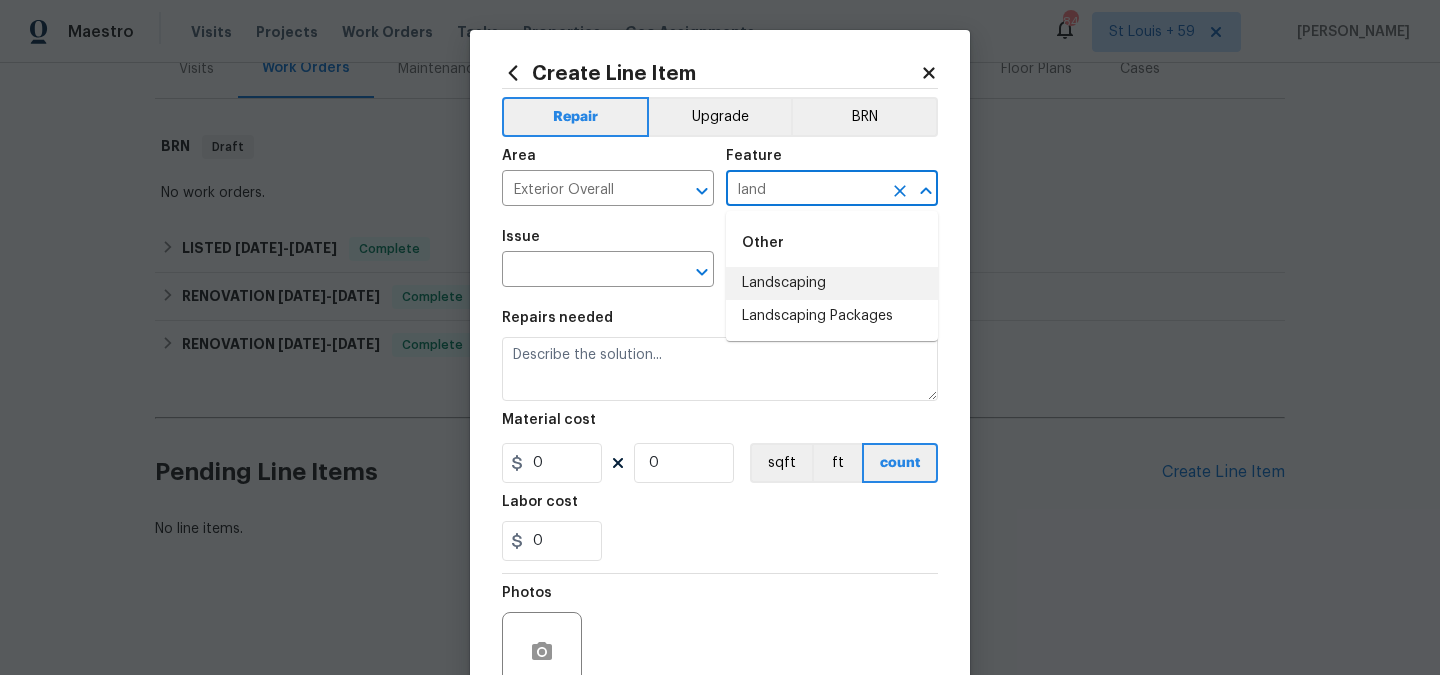 click on "Landscaping" at bounding box center (832, 283) 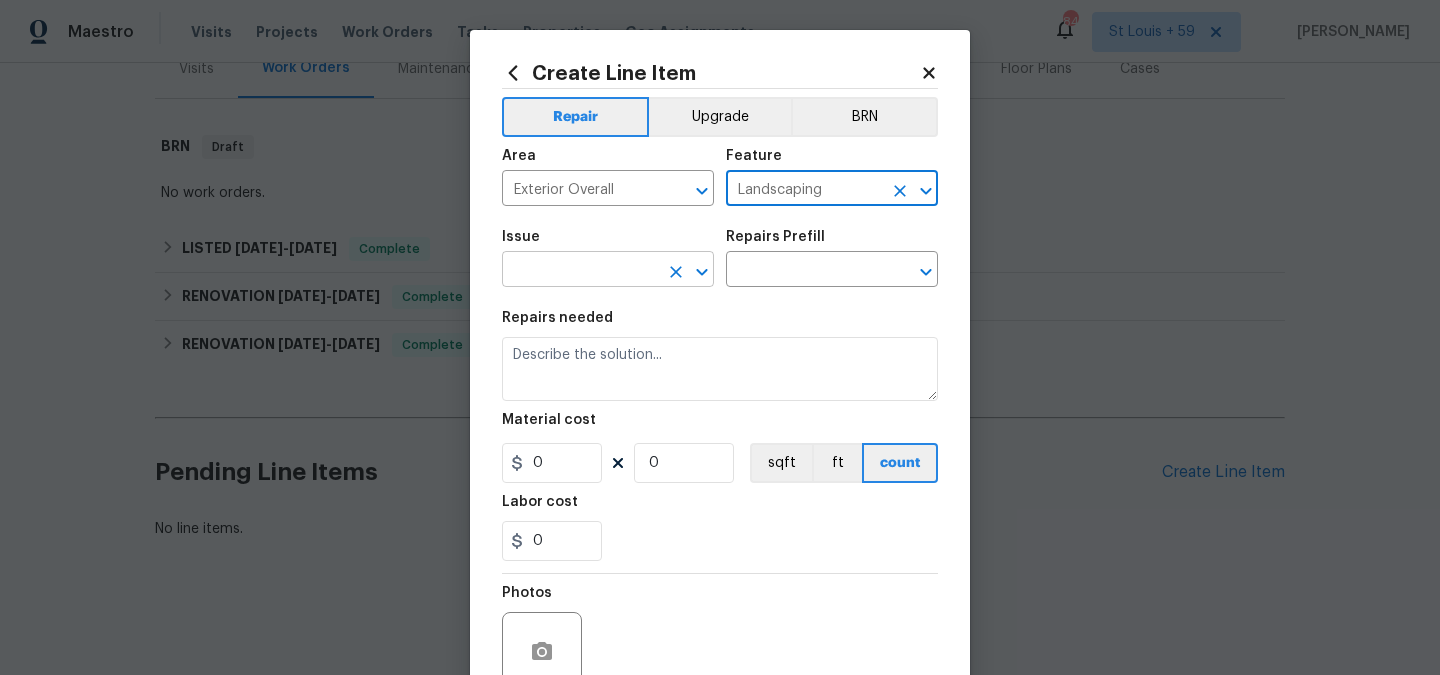 type on "Landscaping" 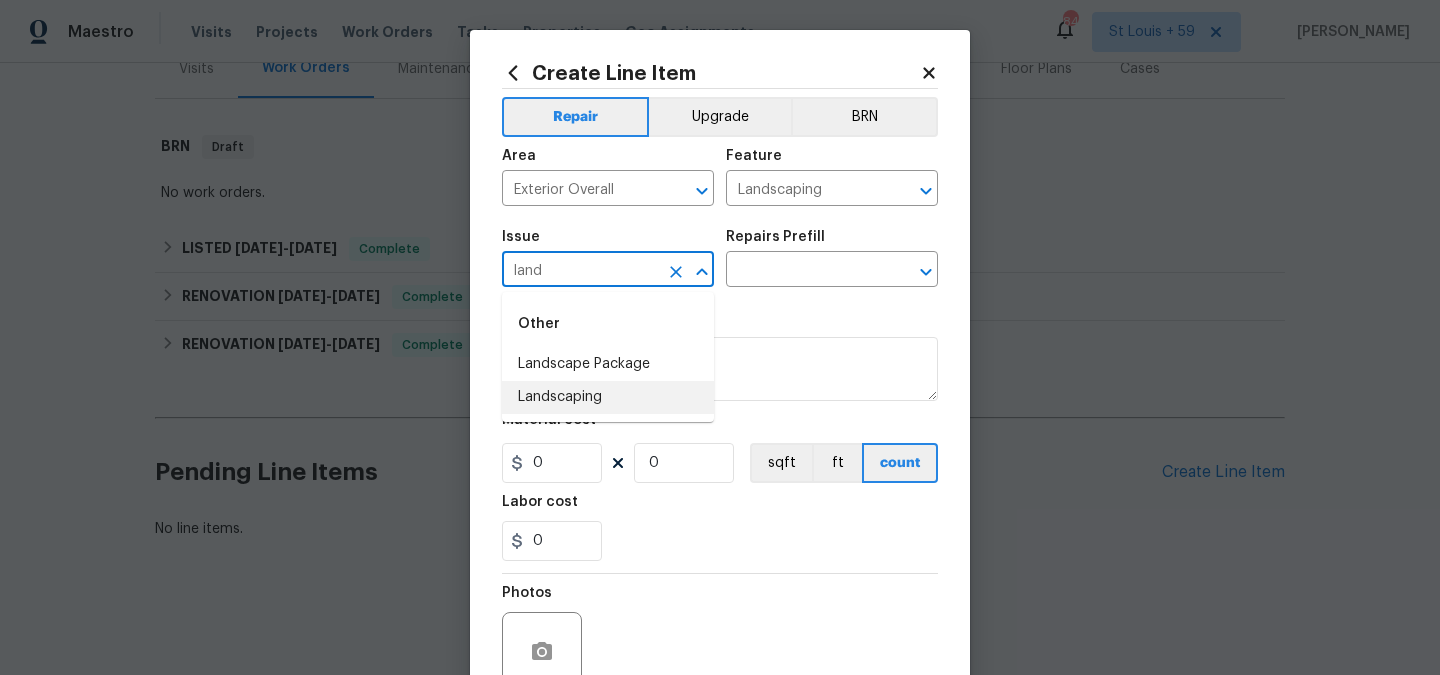 click on "Landscaping" at bounding box center (608, 397) 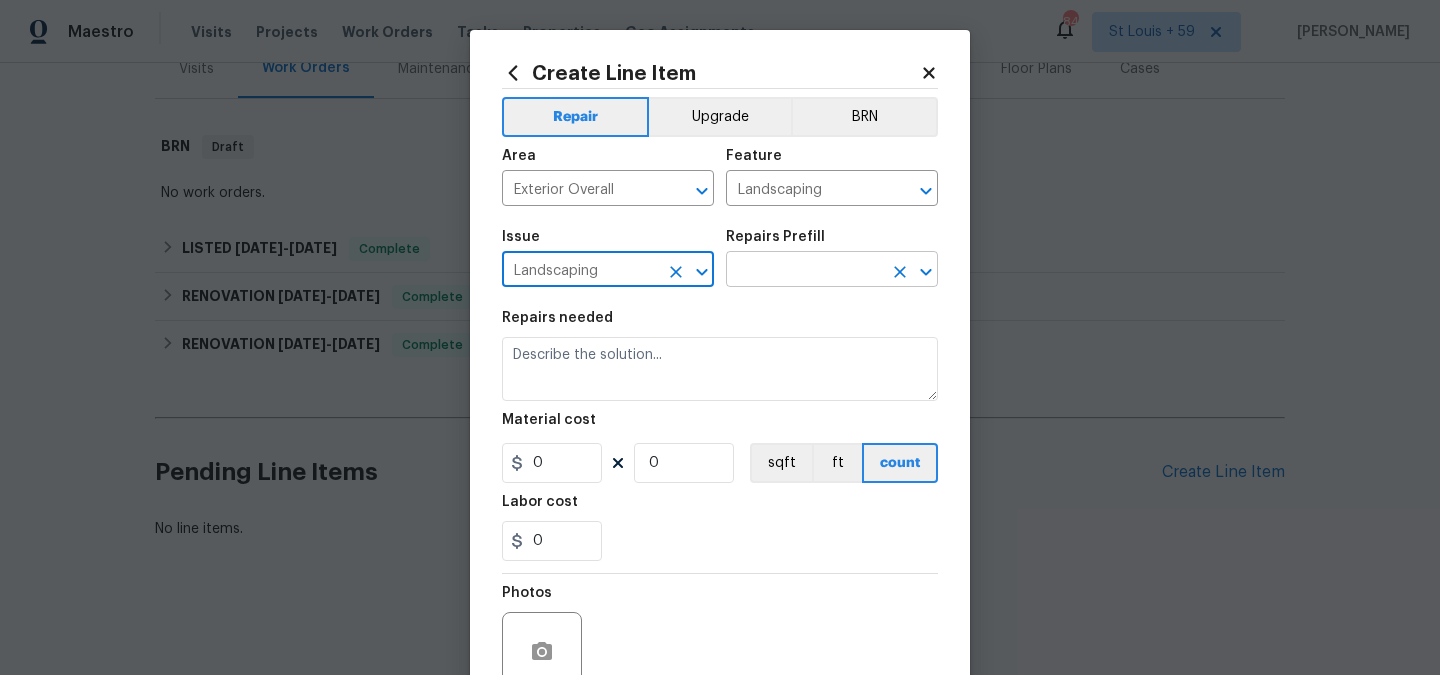 type on "Landscaping" 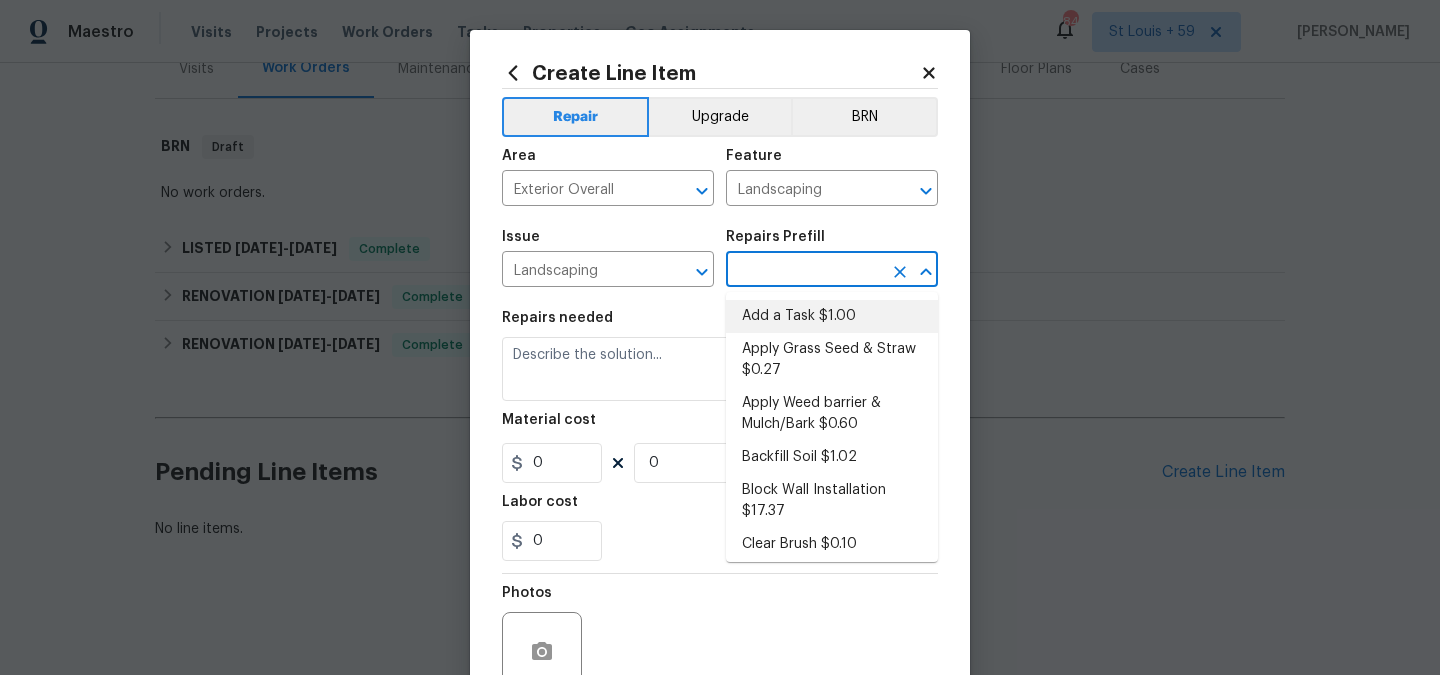 click on "Add a Task $1.00" at bounding box center (832, 316) 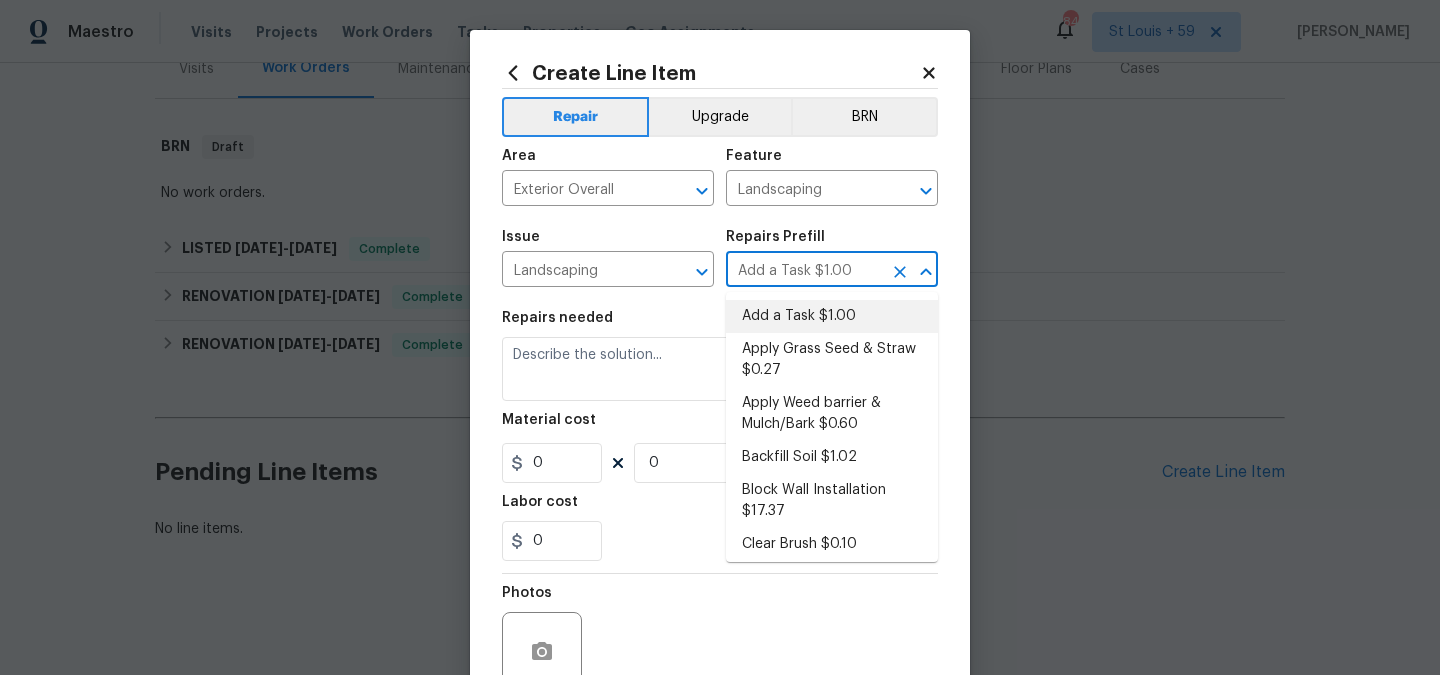 type on "HPM to detail" 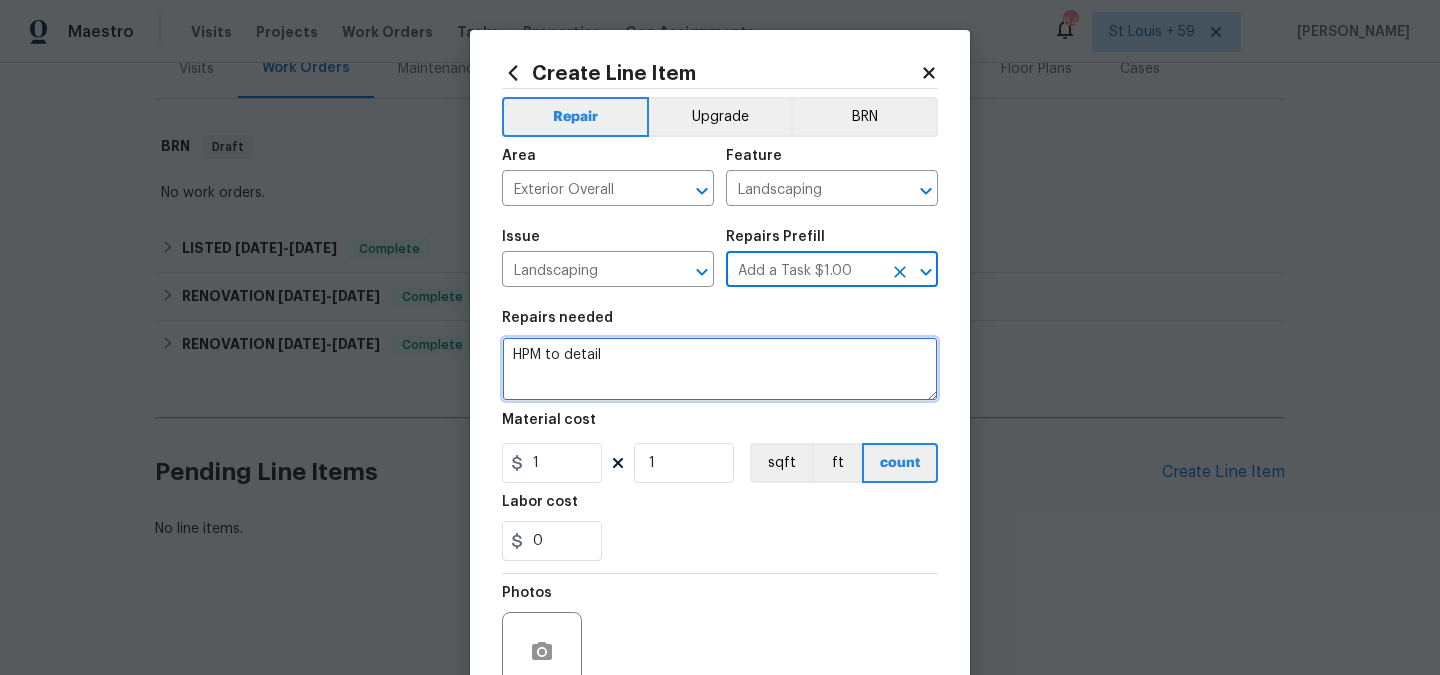 click on "HPM to detail" at bounding box center (720, 369) 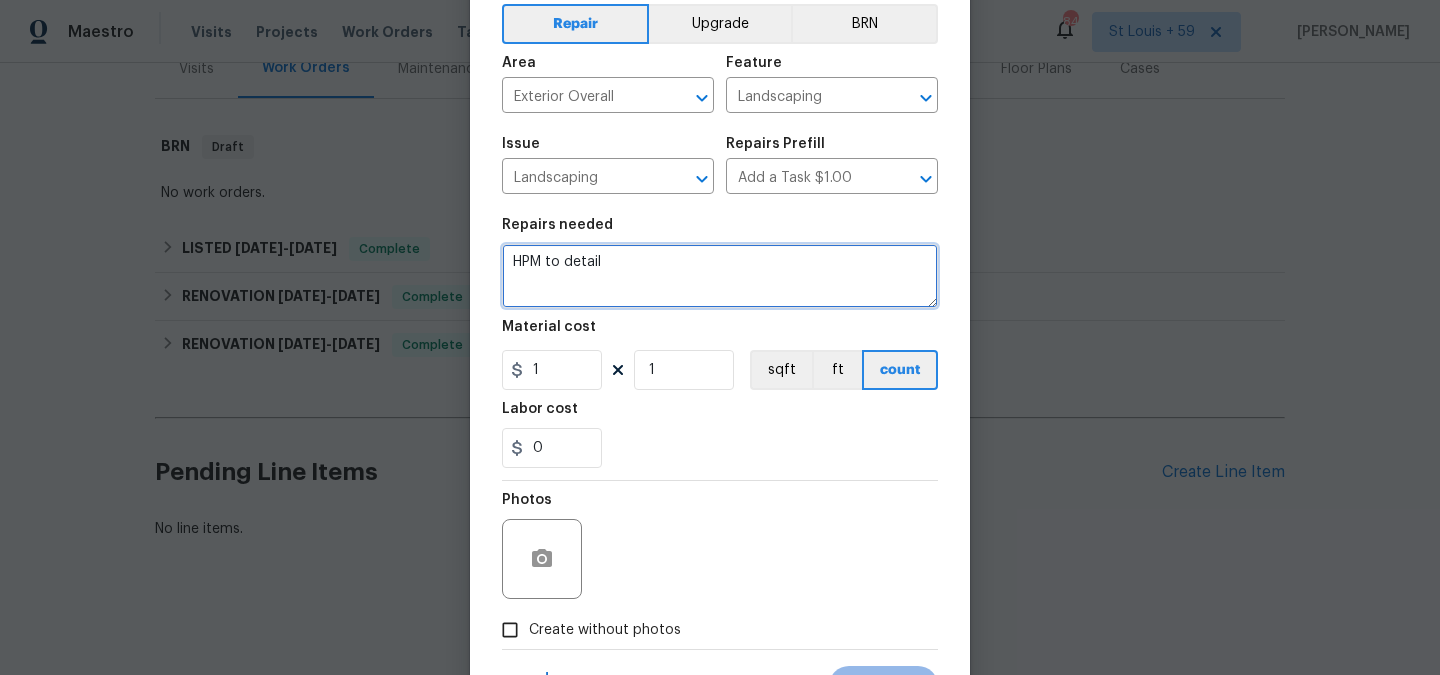 scroll, scrollTop: 100, scrollLeft: 0, axis: vertical 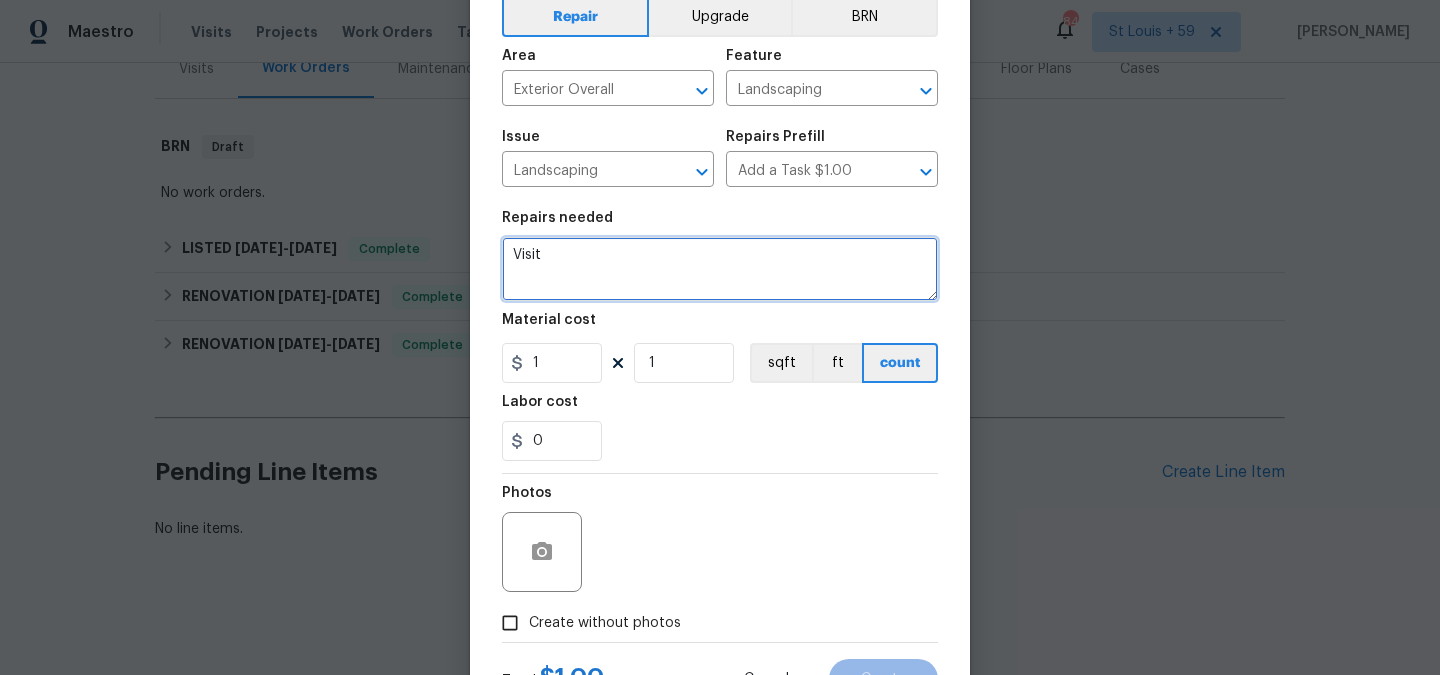 type on "Visit" 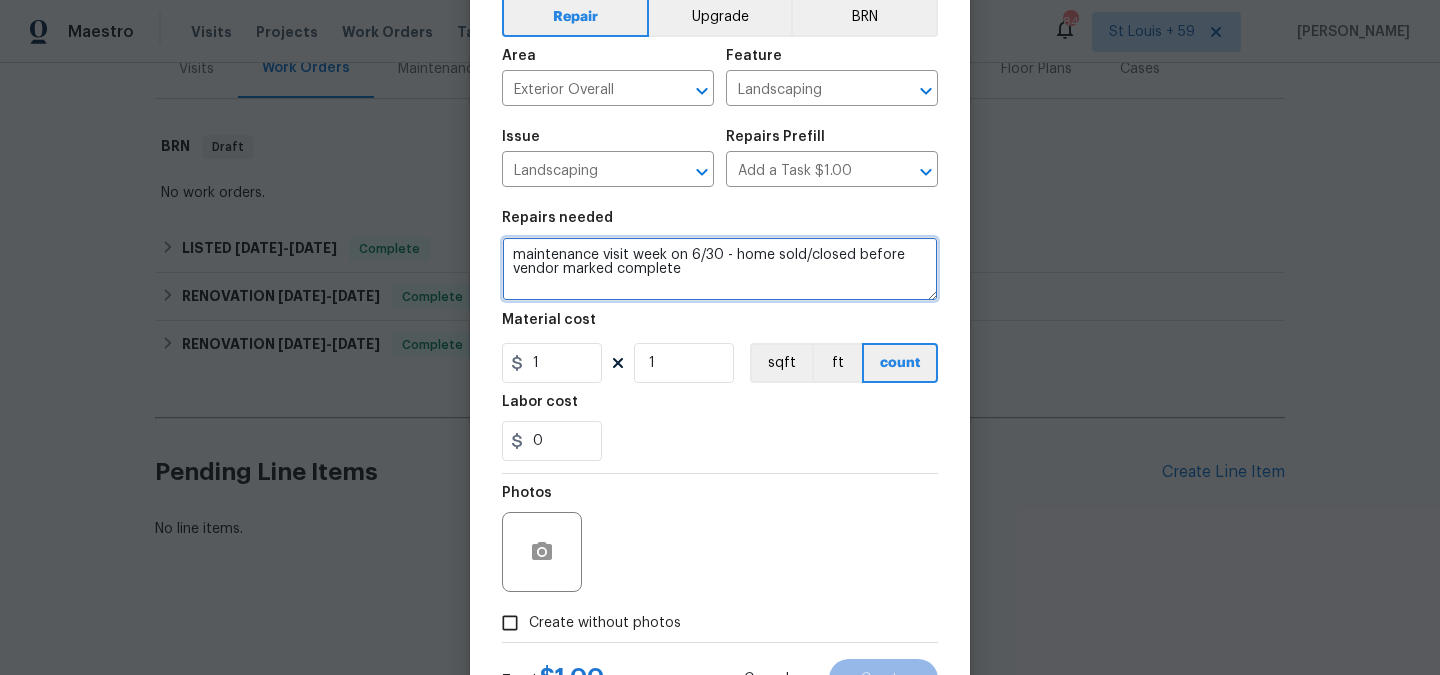 type on "maintenance visit week on 6/30 - home sold/closed before vendor marked complete" 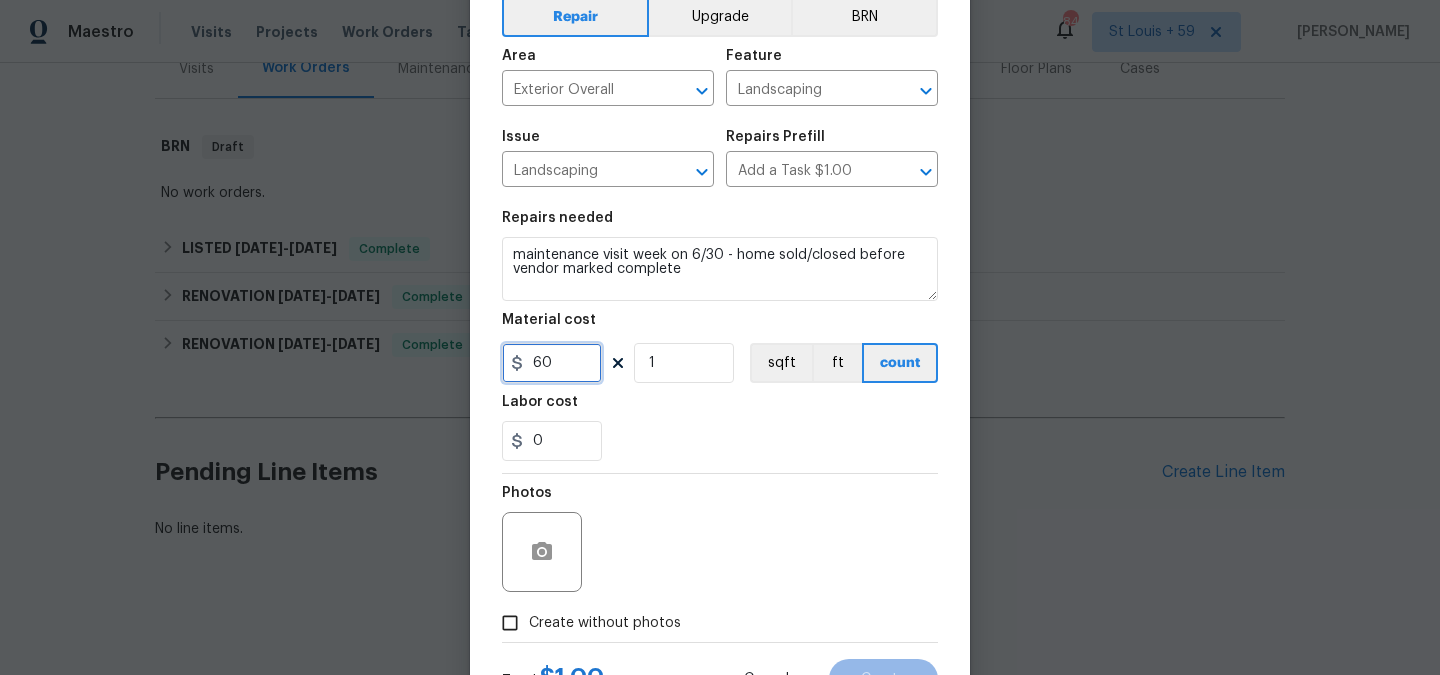 type on "60" 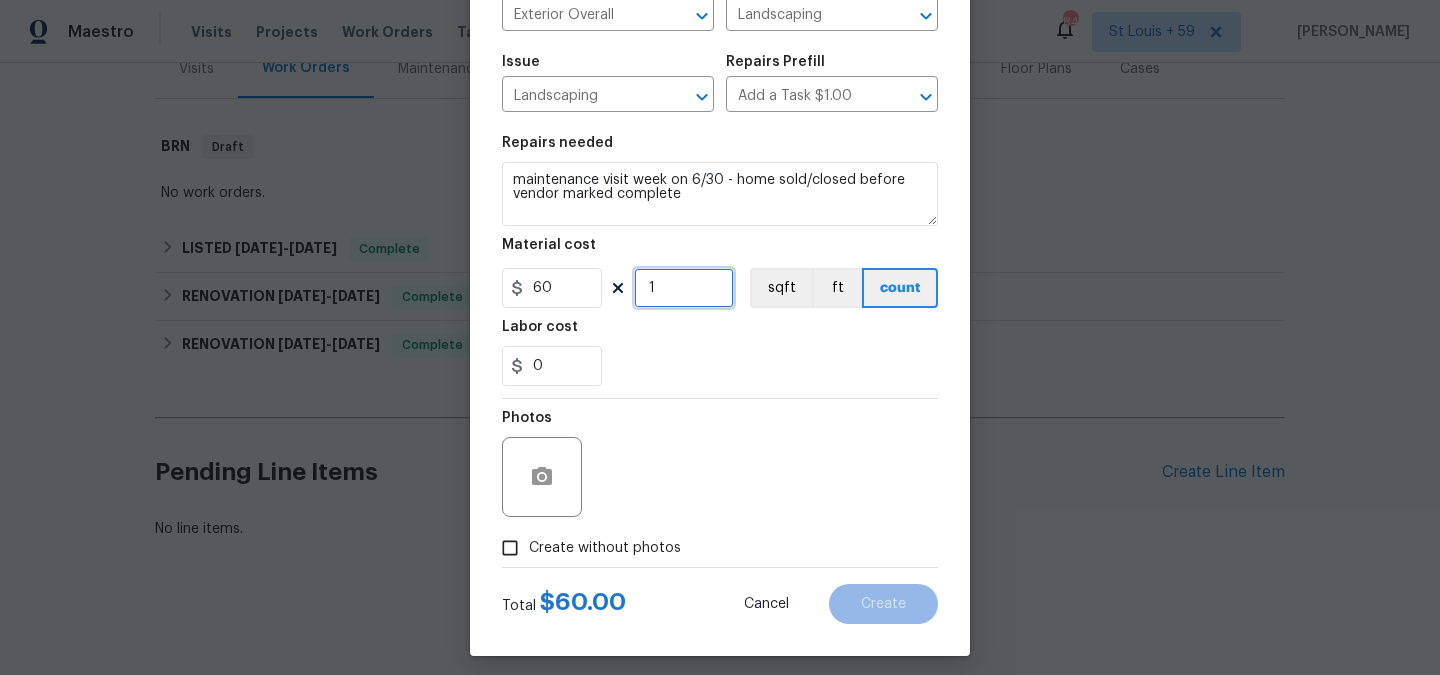 scroll, scrollTop: 187, scrollLeft: 0, axis: vertical 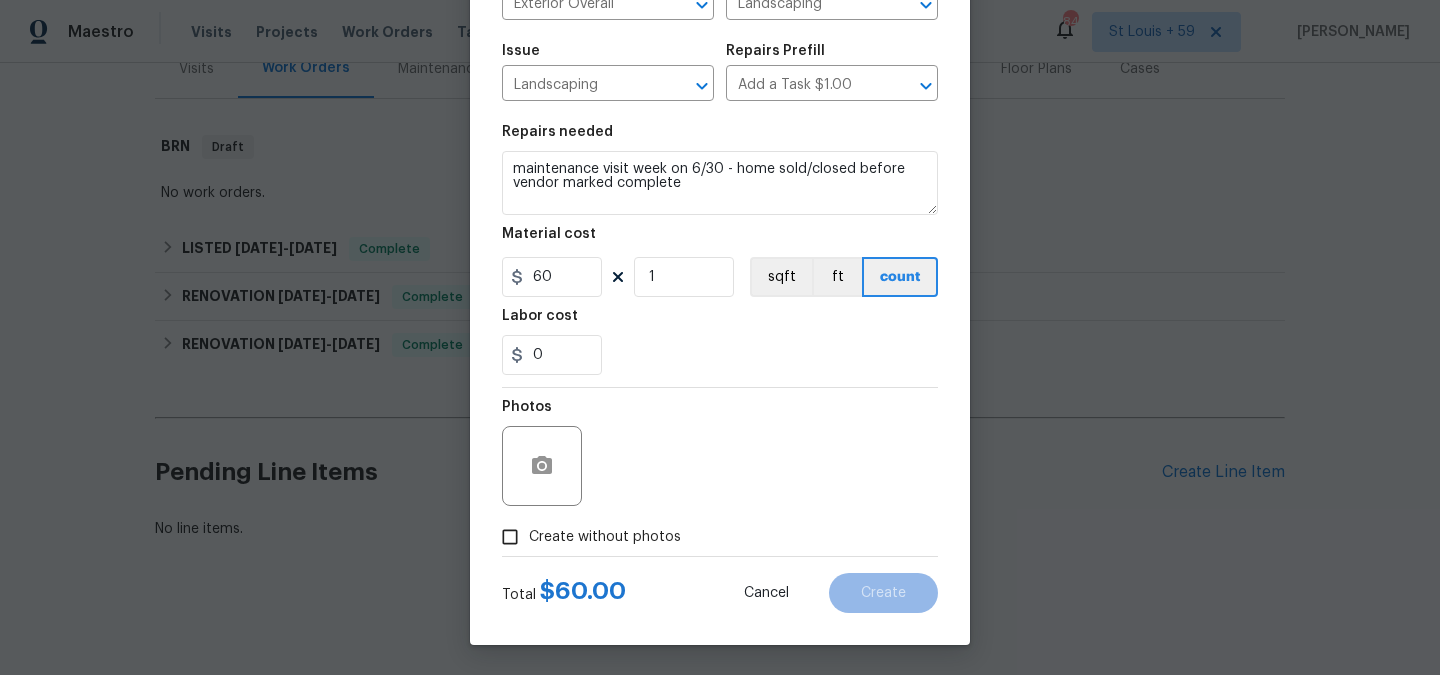 click on "Create without photos" at bounding box center (605, 537) 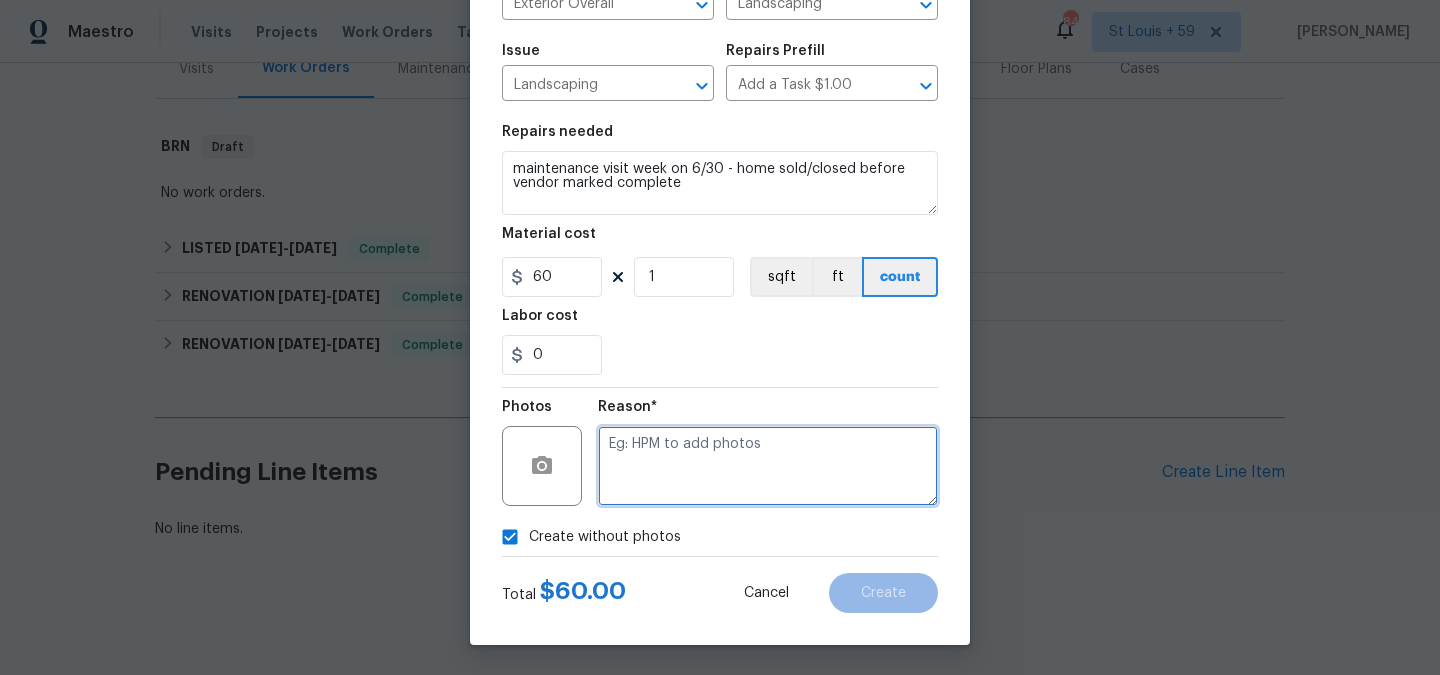 click at bounding box center (768, 466) 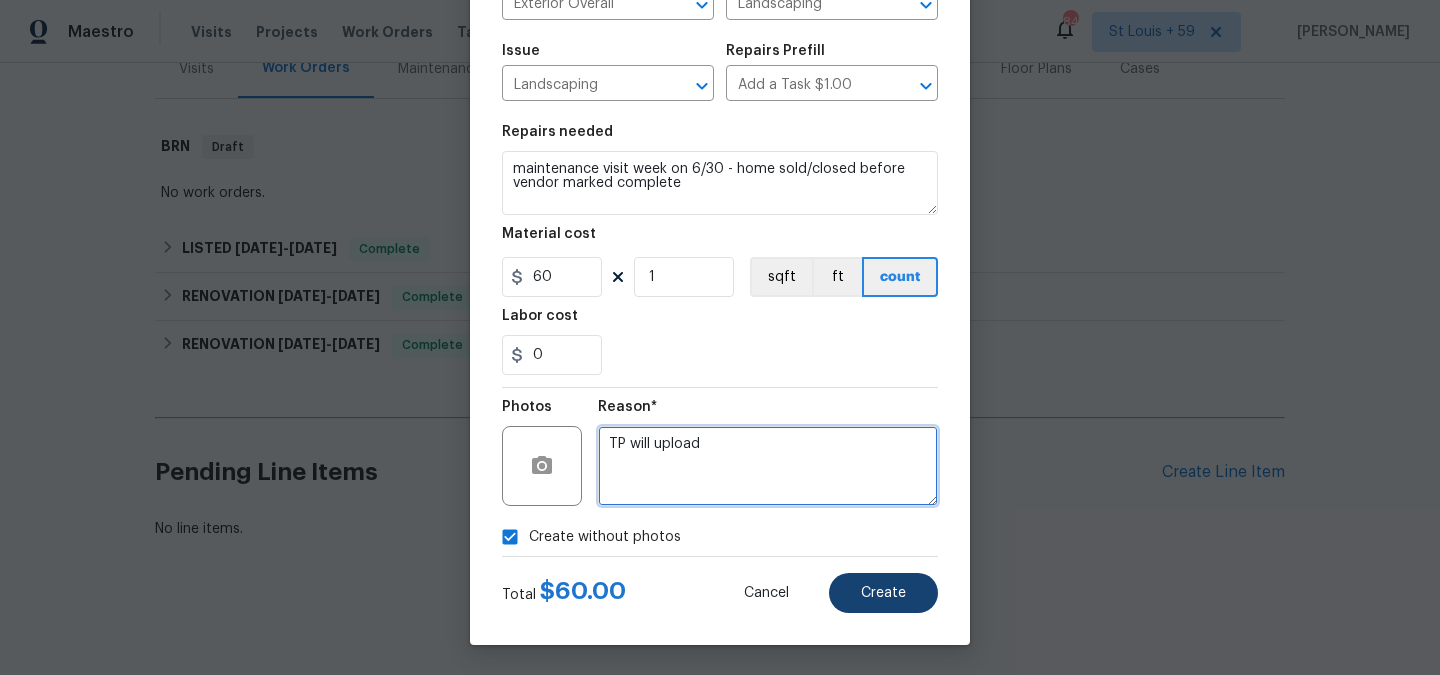 type on "TP will upload" 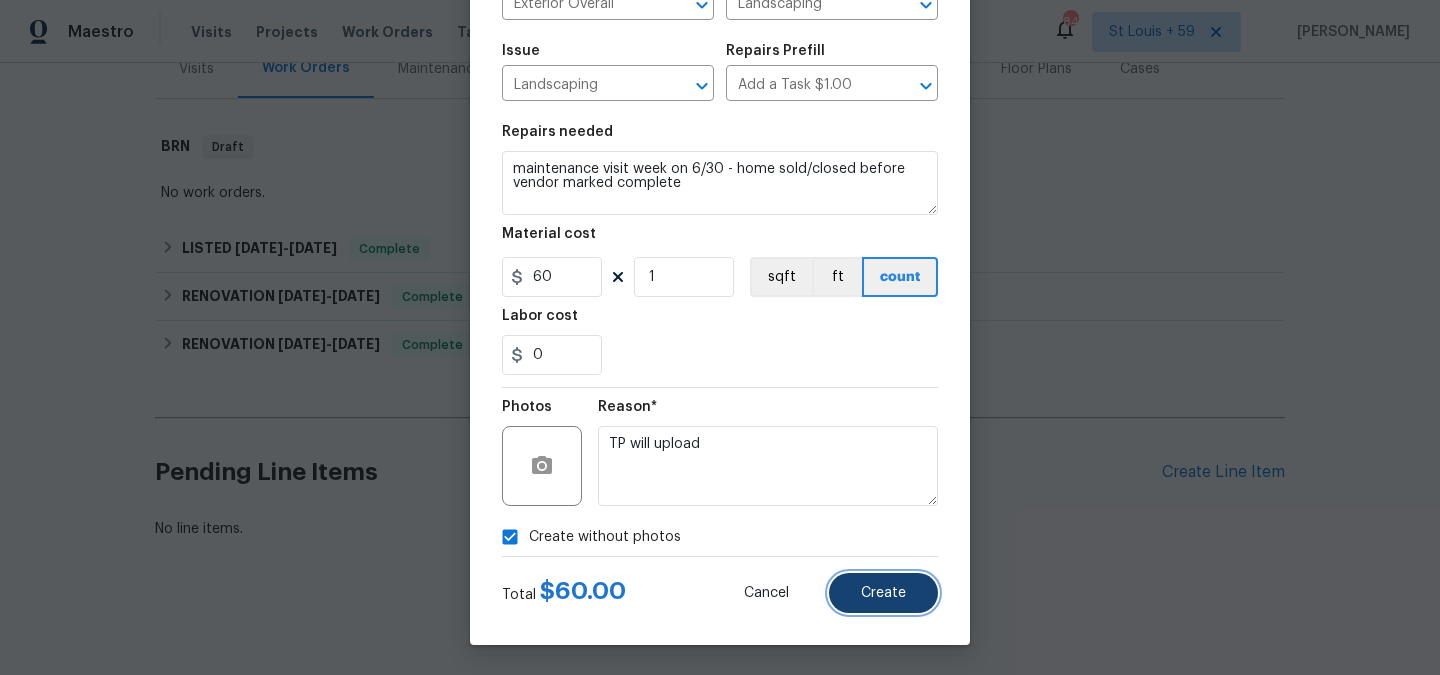 click on "Create" at bounding box center (883, 593) 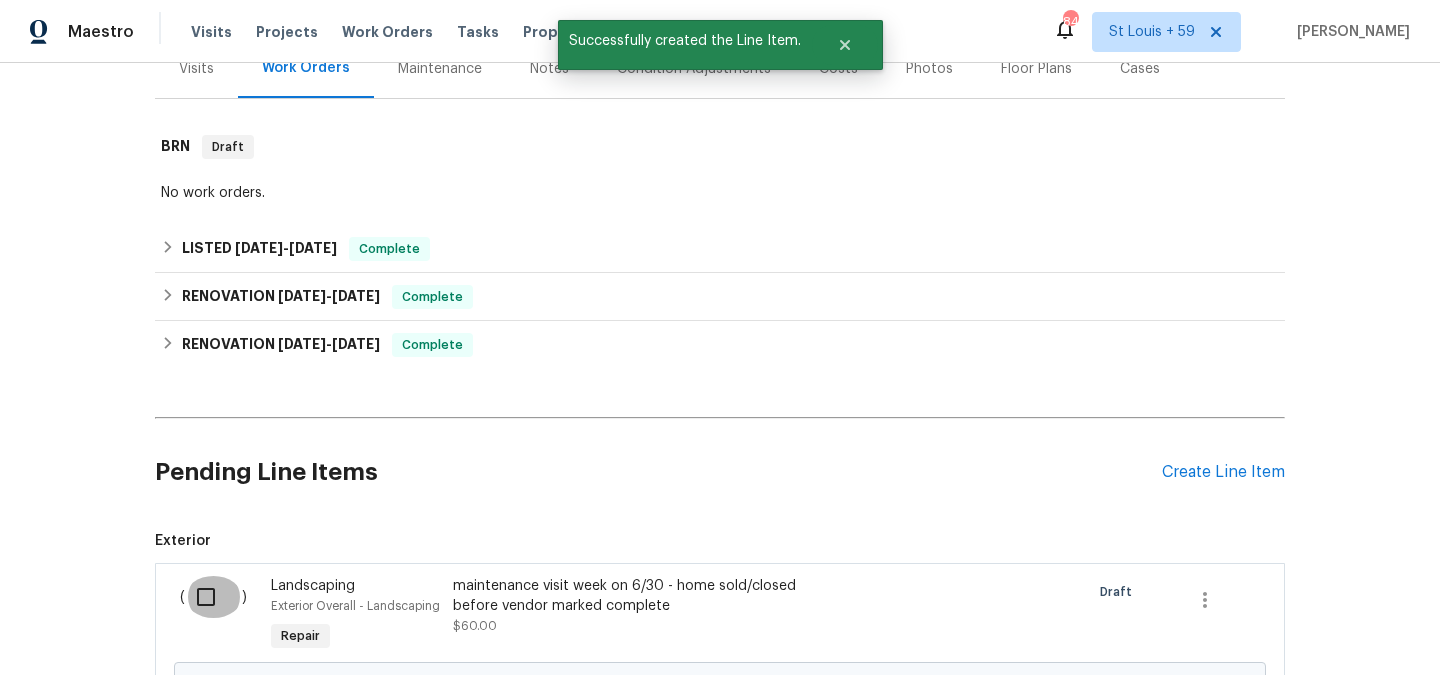 click at bounding box center (213, 597) 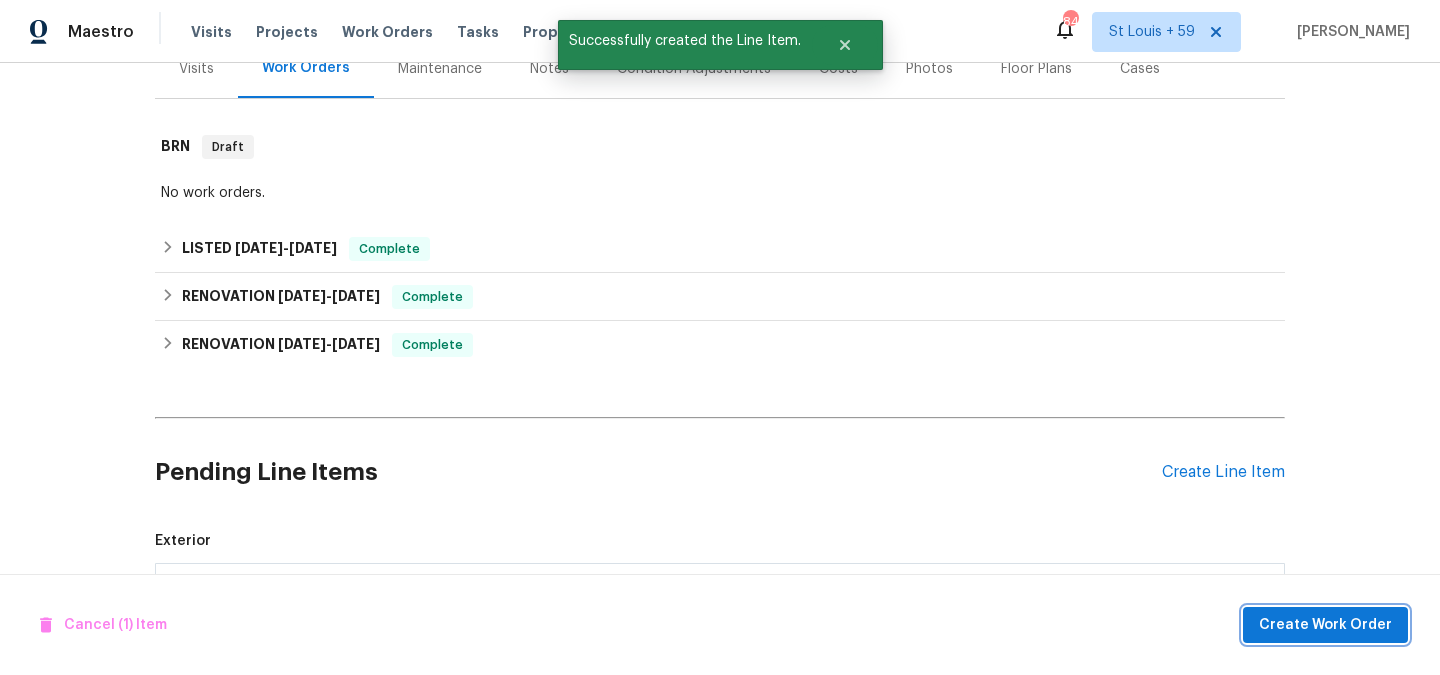 click on "Create Work Order" at bounding box center [1325, 625] 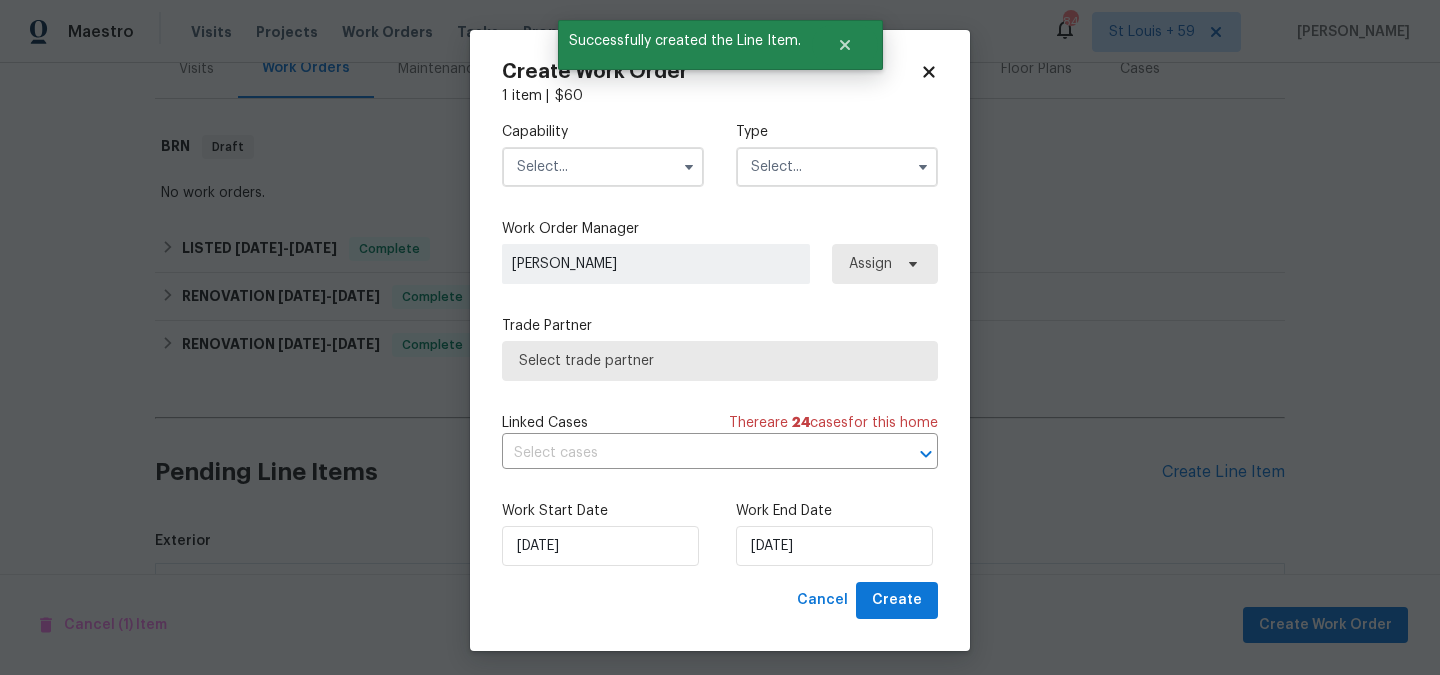click at bounding box center [603, 167] 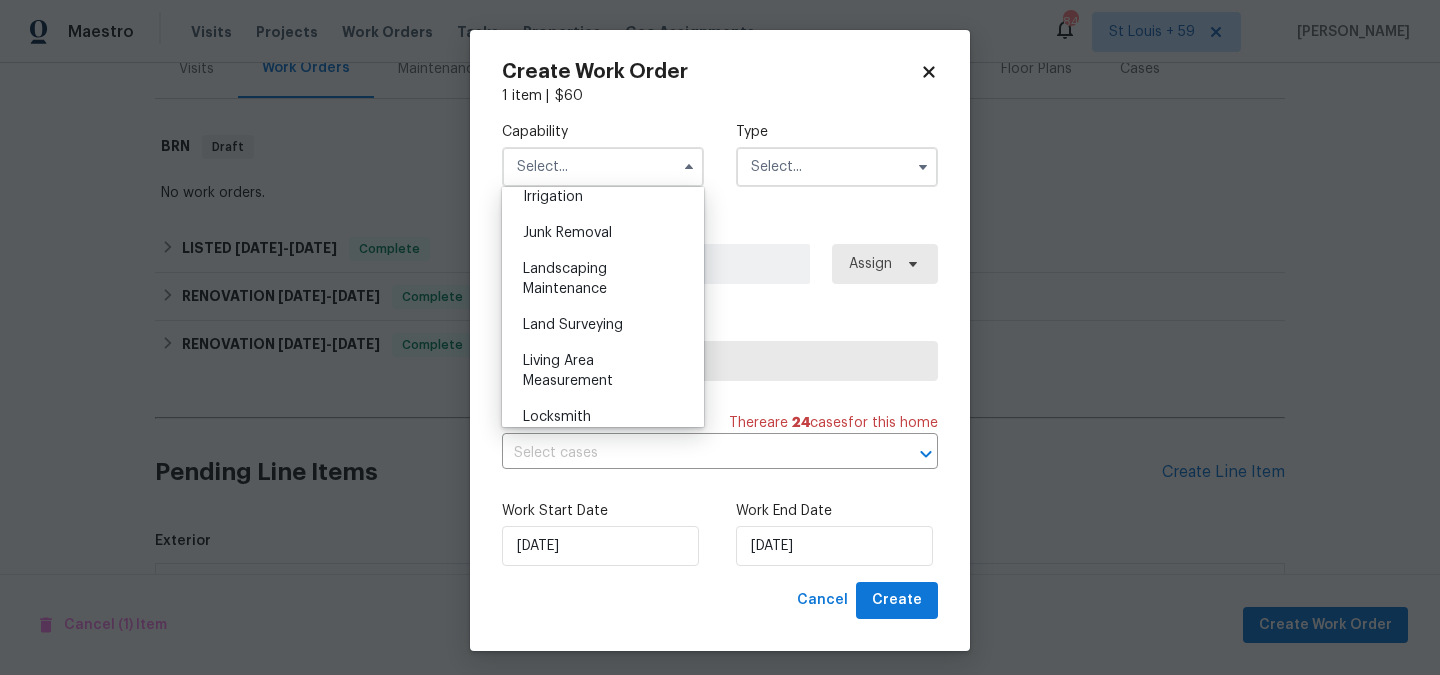 scroll, scrollTop: 1198, scrollLeft: 0, axis: vertical 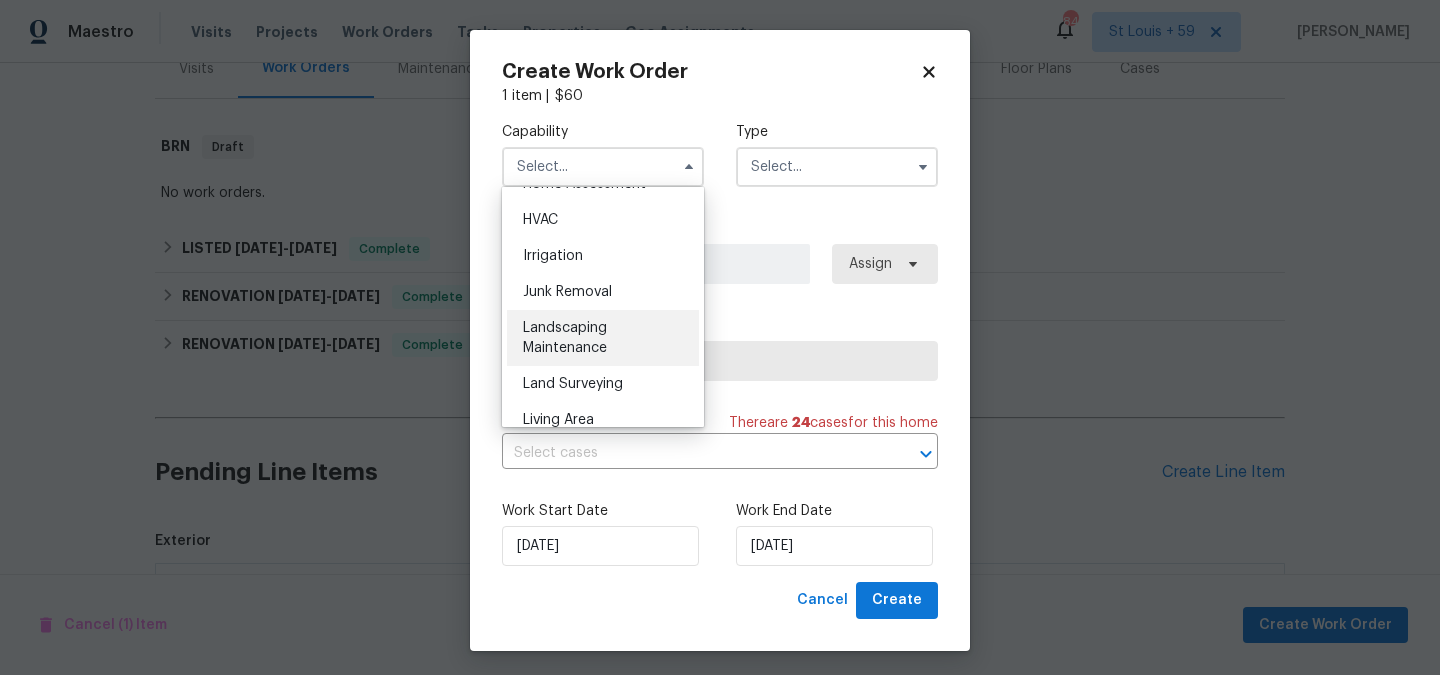 click on "Landscaping Maintenance" at bounding box center [565, 338] 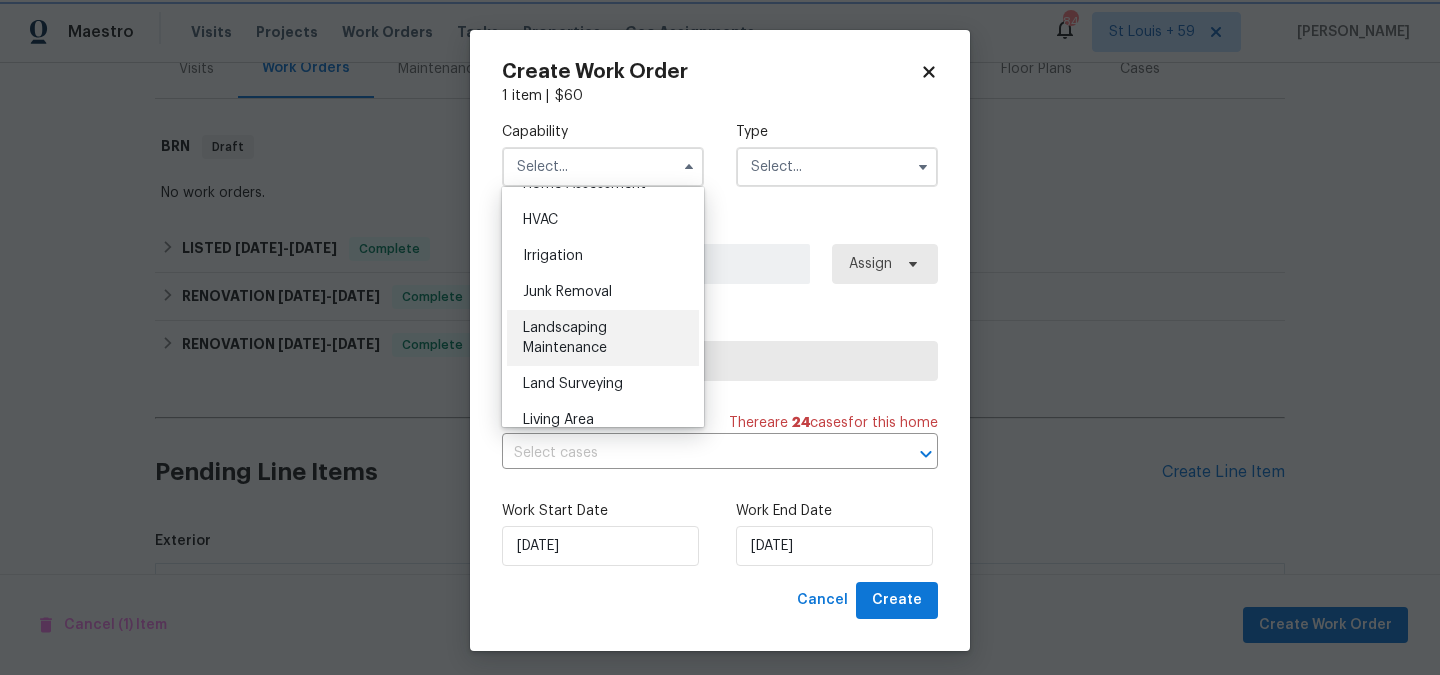 type on "Landscaping Maintenance" 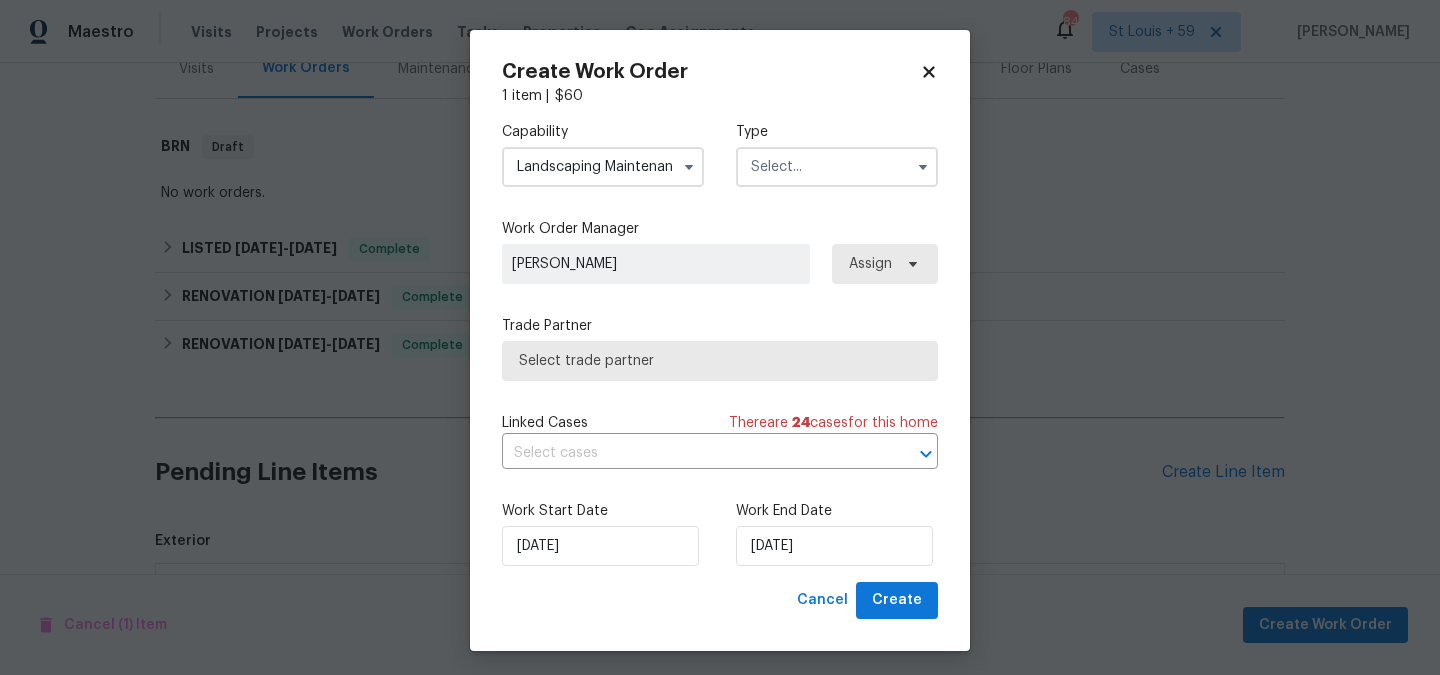 click at bounding box center [837, 167] 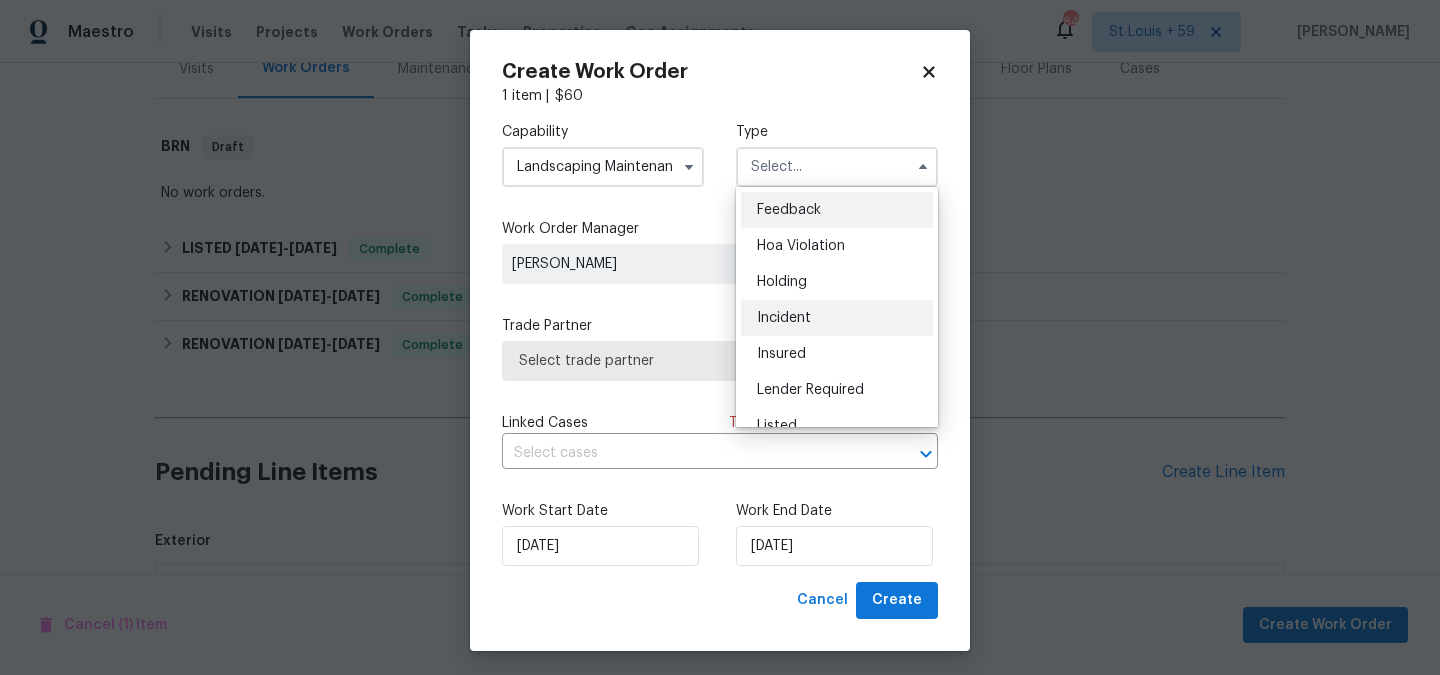 scroll, scrollTop: 454, scrollLeft: 0, axis: vertical 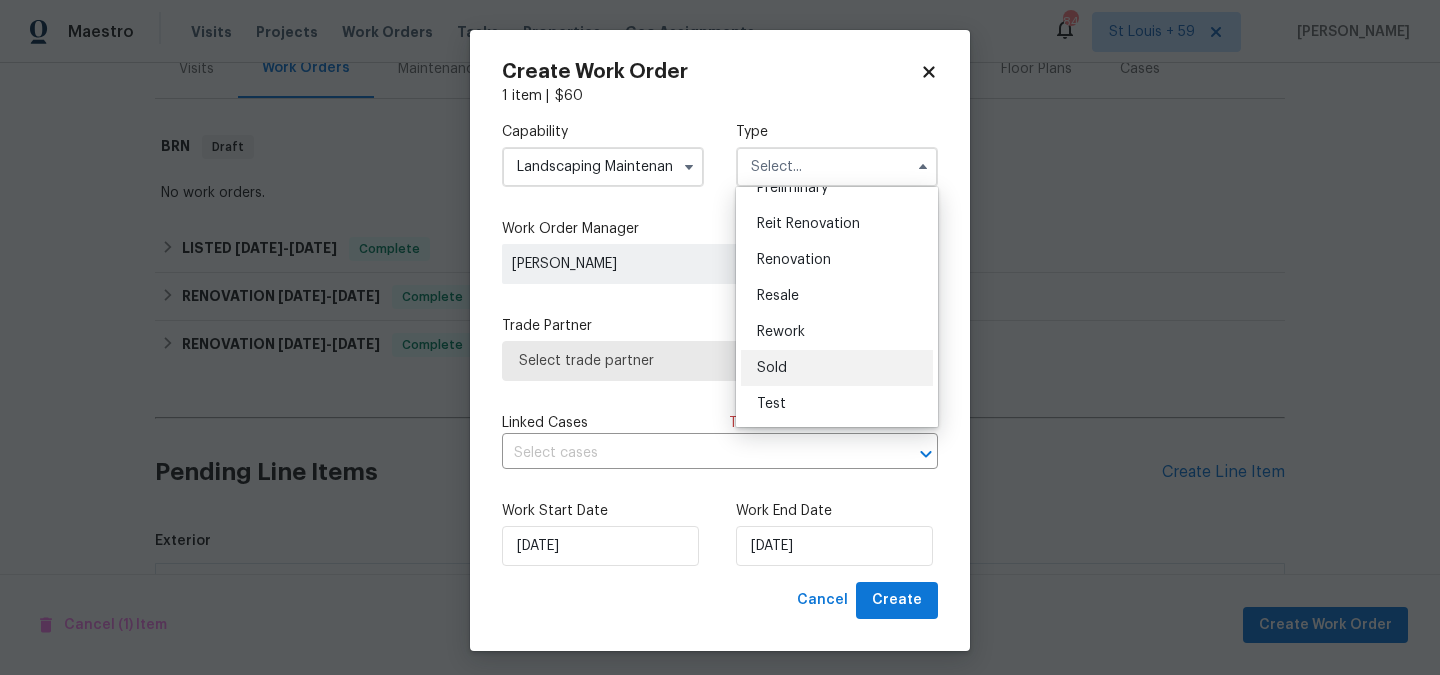 click on "Sold" at bounding box center [837, 368] 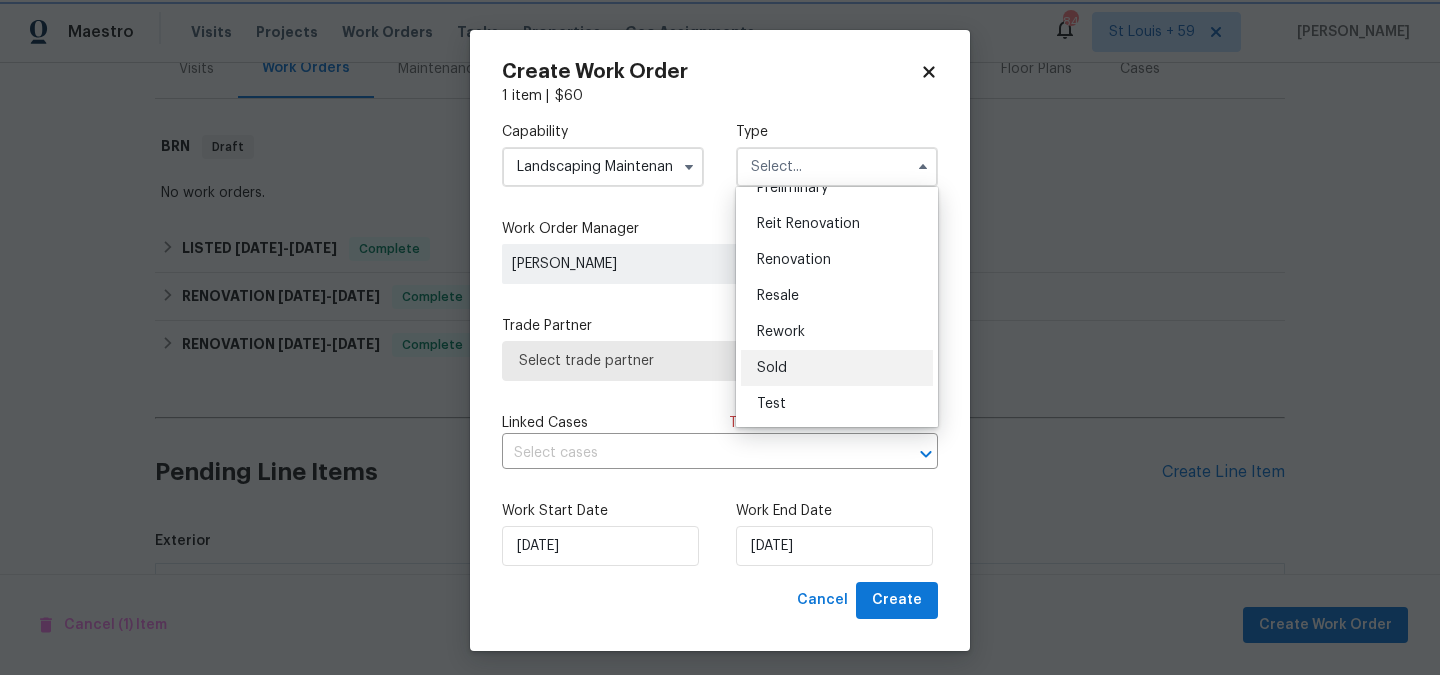 type on "Sold" 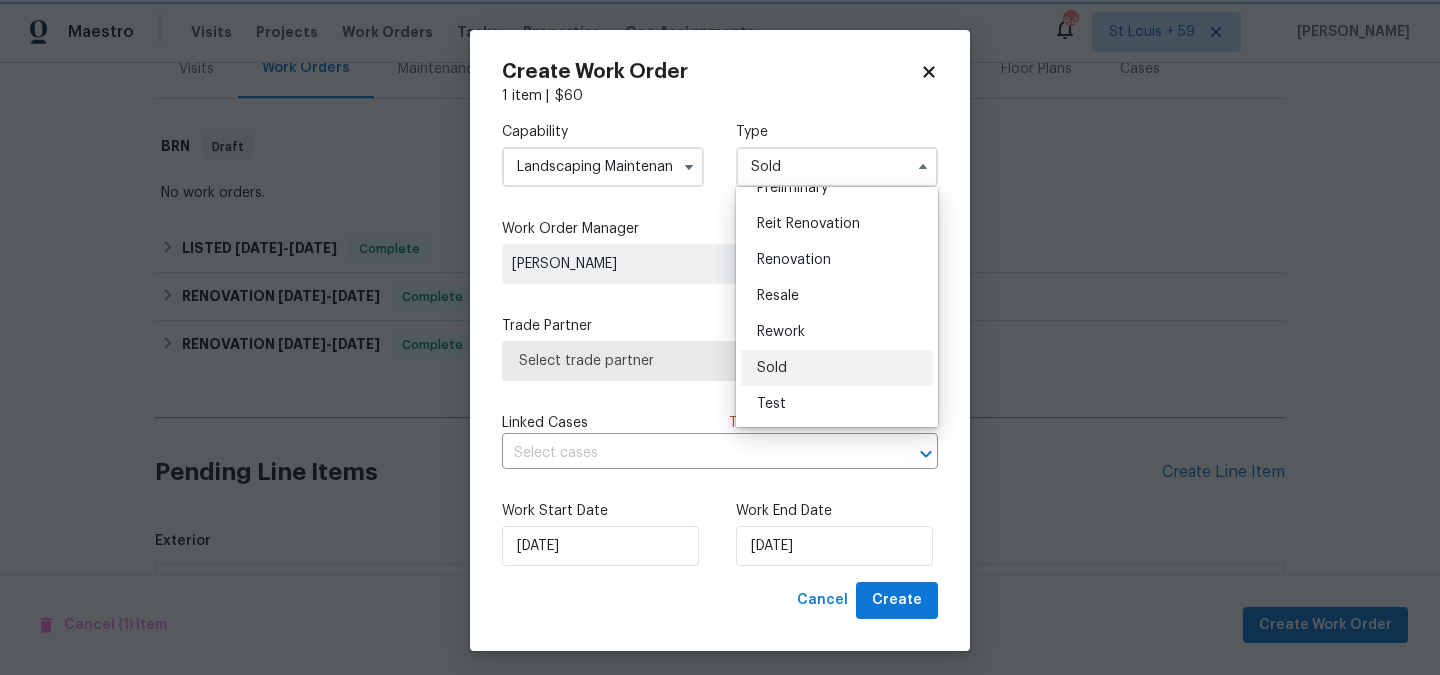 scroll, scrollTop: 0, scrollLeft: 0, axis: both 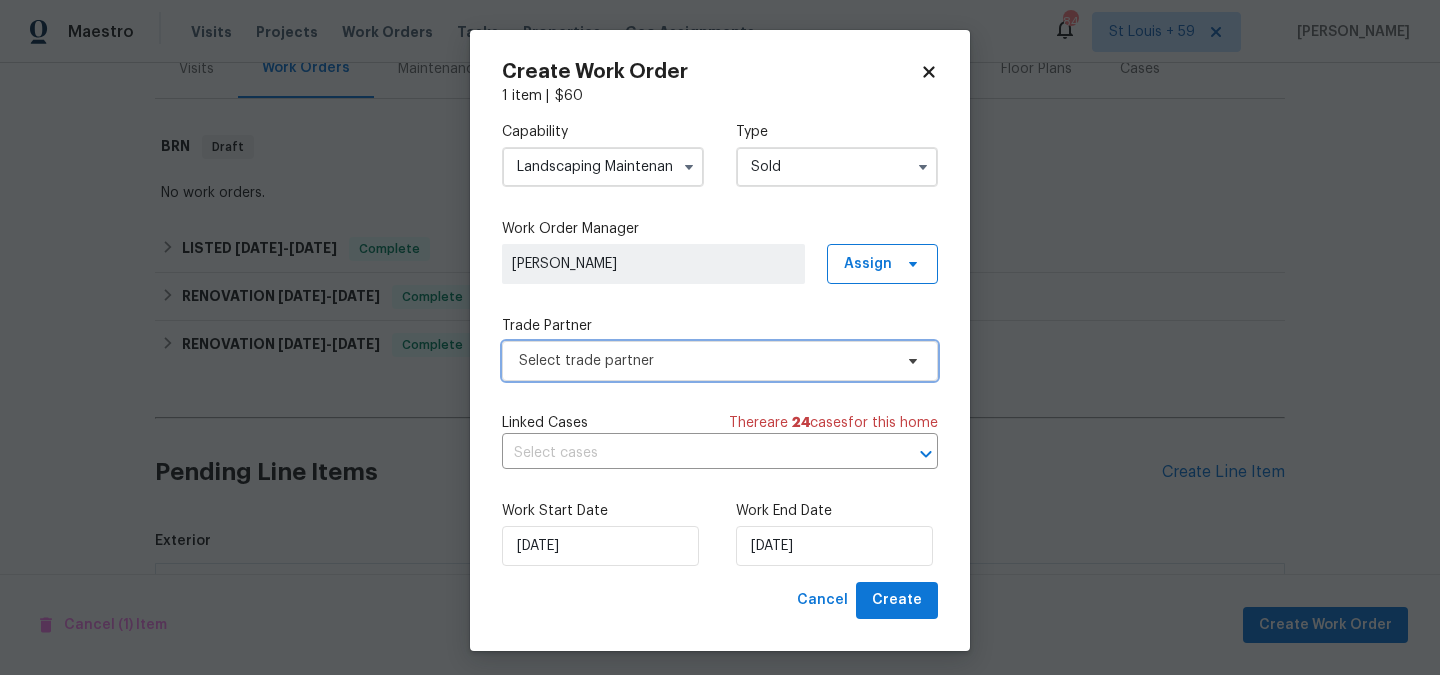 click on "Select trade partner" at bounding box center [720, 361] 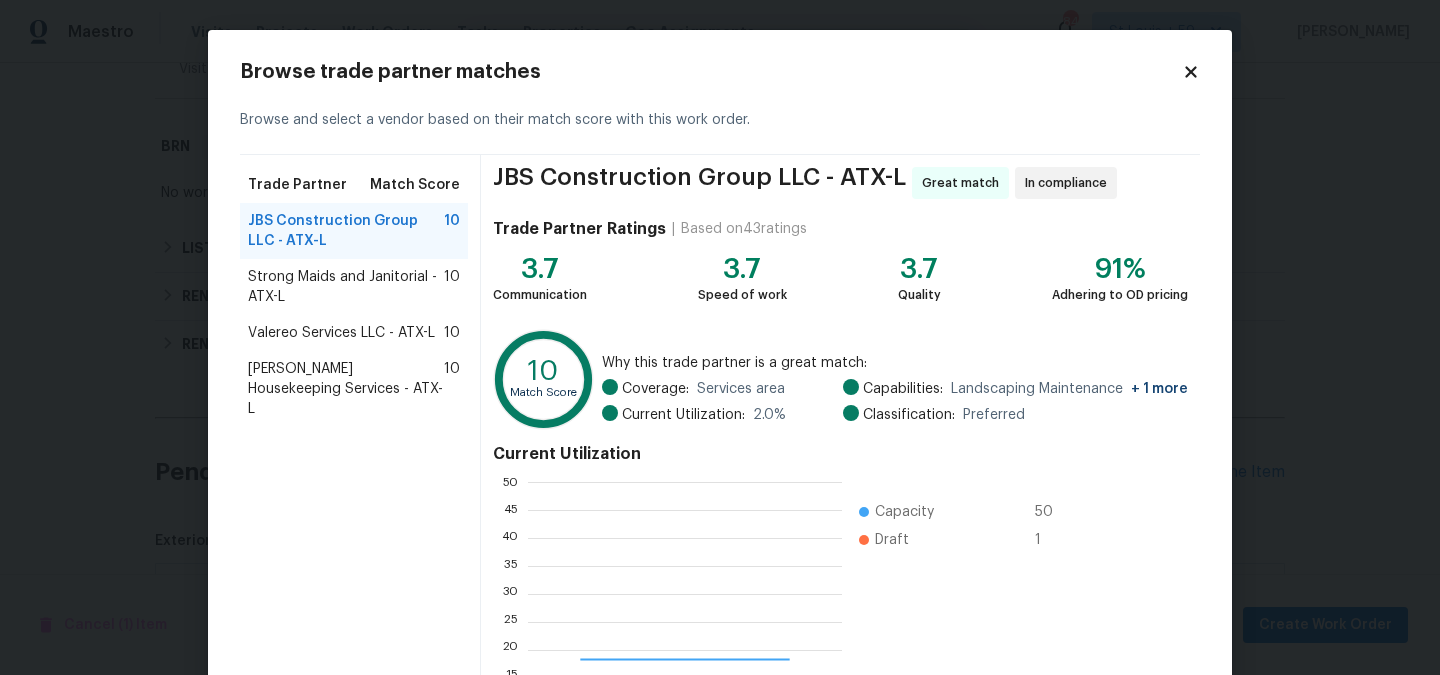 scroll, scrollTop: 2, scrollLeft: 1, axis: both 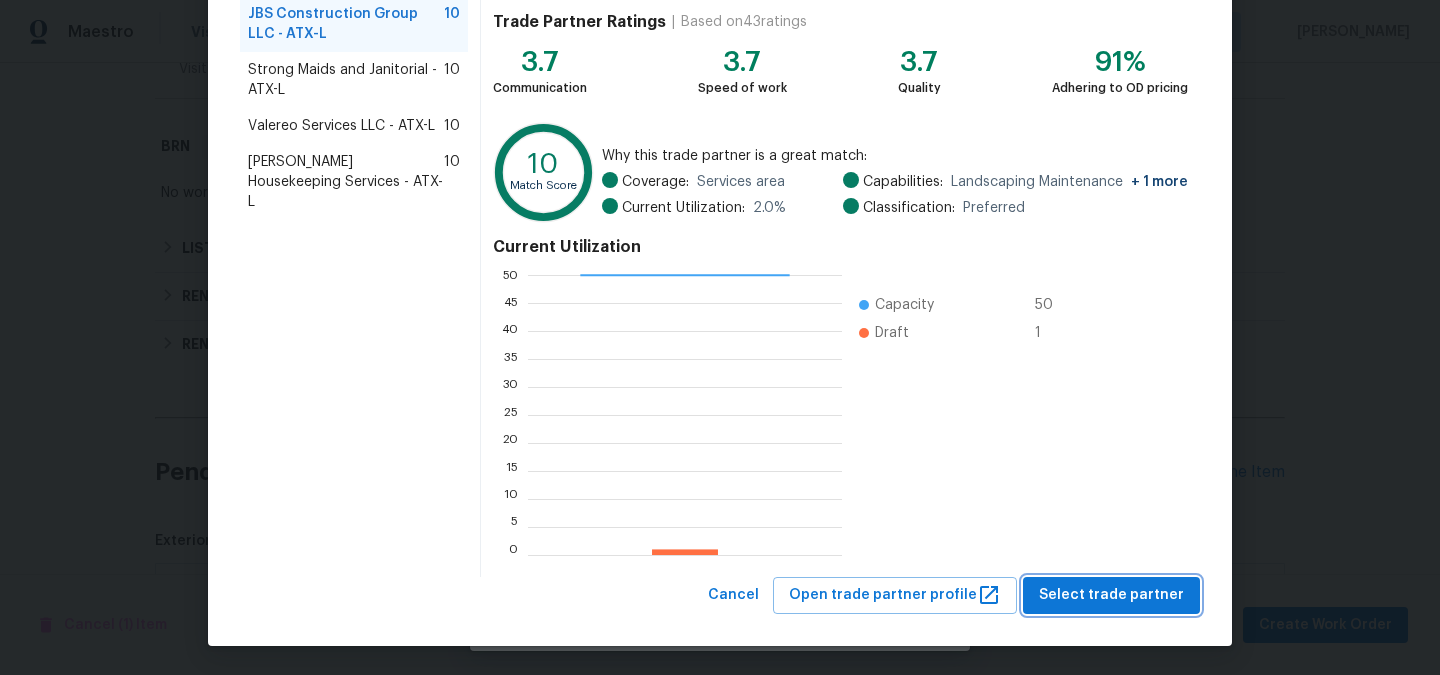 click on "Select trade partner" at bounding box center [1111, 595] 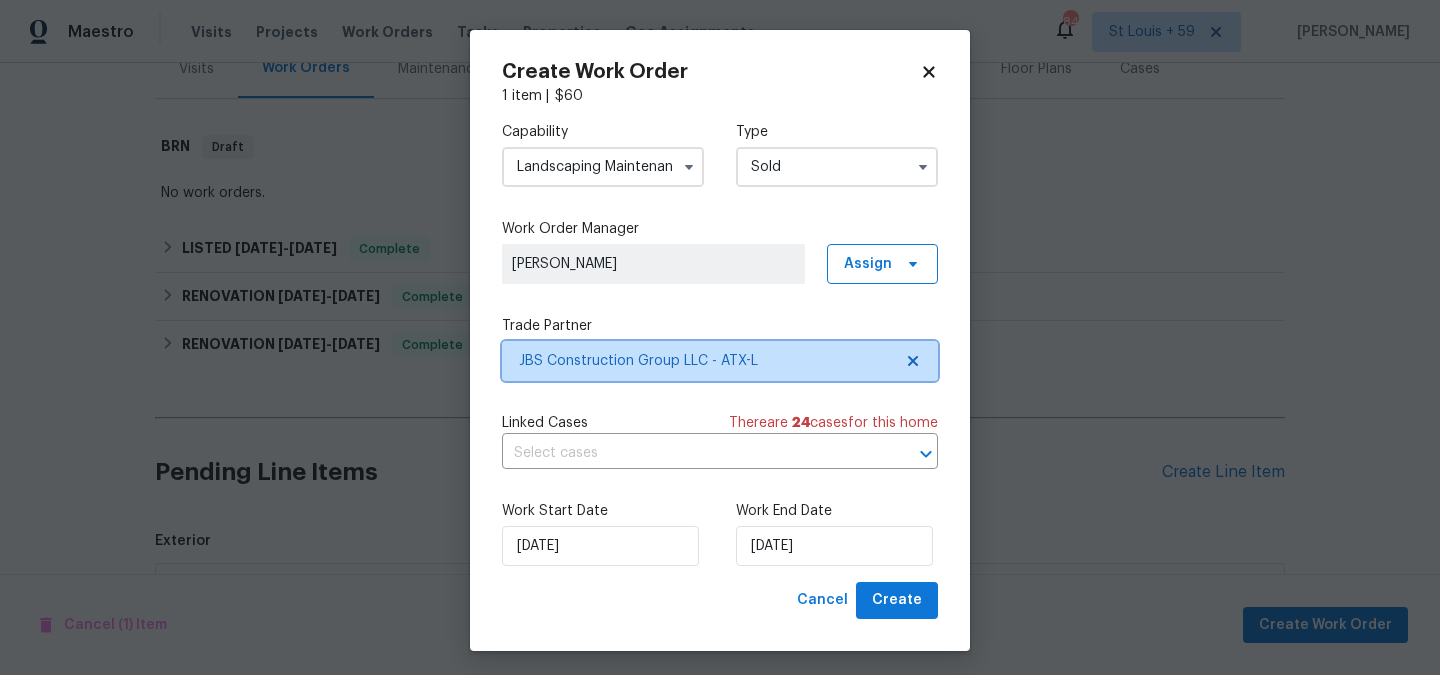 scroll, scrollTop: 0, scrollLeft: 0, axis: both 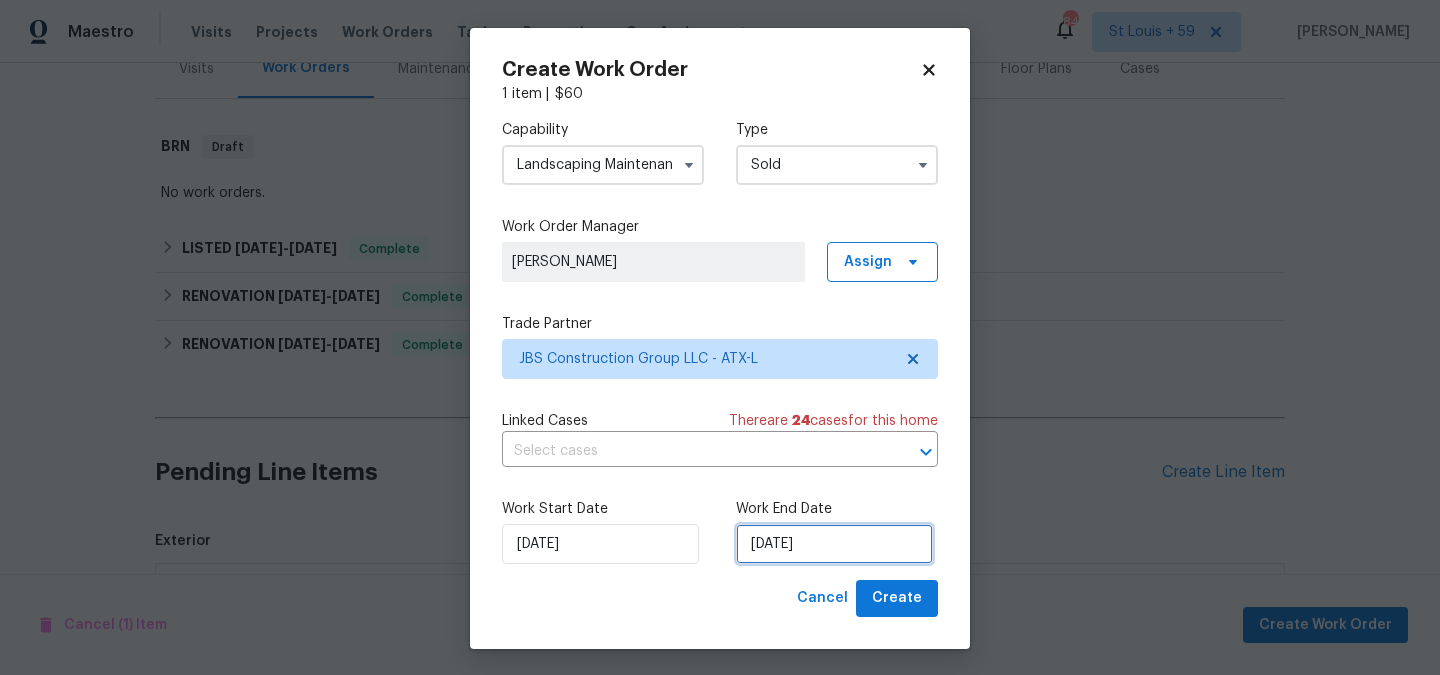 click on "[DATE]" at bounding box center [834, 544] 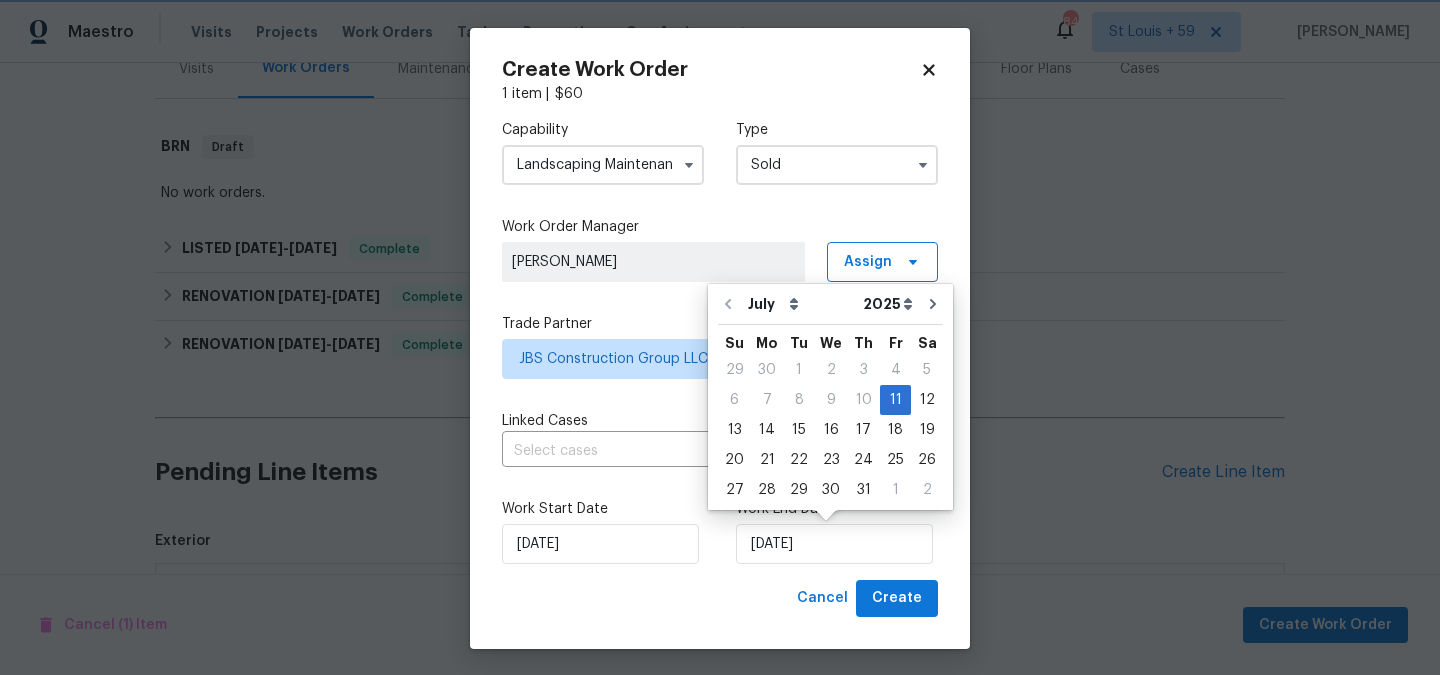 click on "Create Work Order 1 item | $ 60 Capability   Landscaping Maintenance Type   Sold Work Order Manager   [PERSON_NAME] Assign Trade Partner   JBS Construction Group LLC - ATX-L Linked Cases There  are   24  case s  for this home   ​ Work Start Date   [DATE] Work End Date   [DATE] Cancel Create" at bounding box center [720, 338] 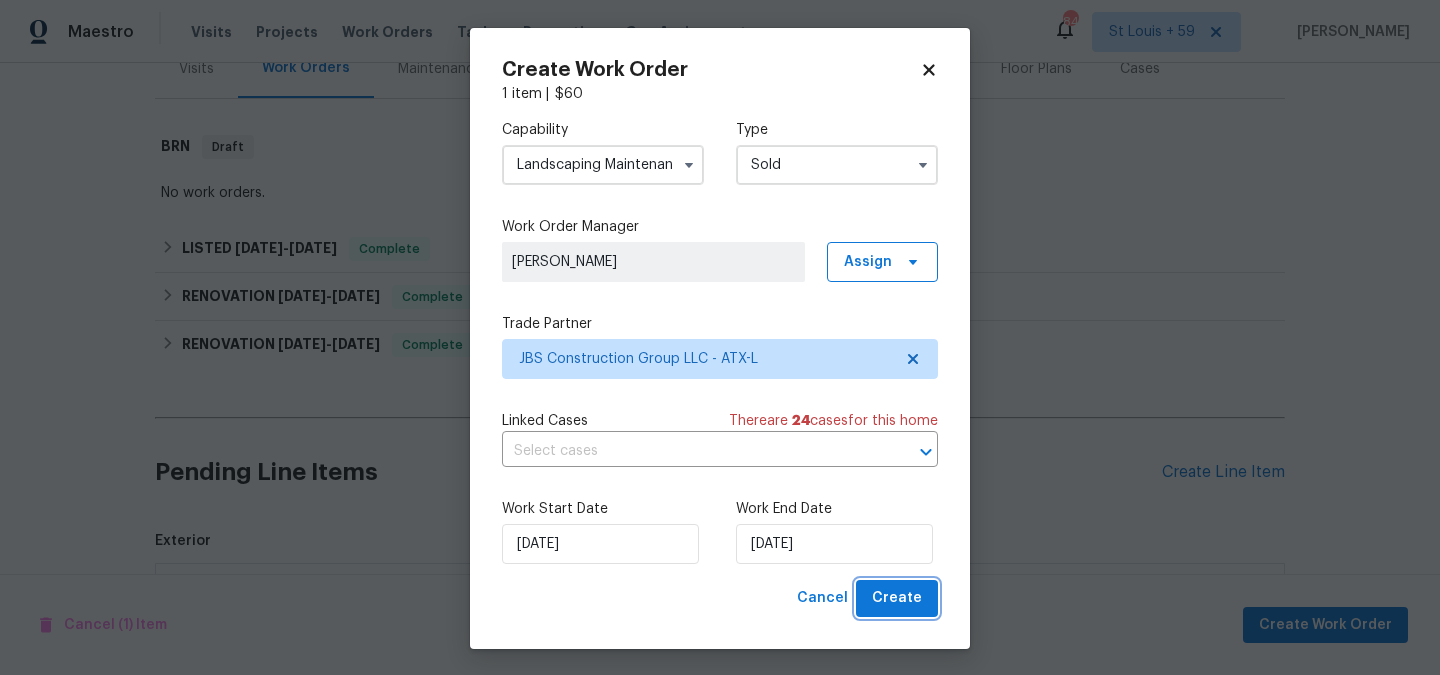 click on "Create" at bounding box center [897, 598] 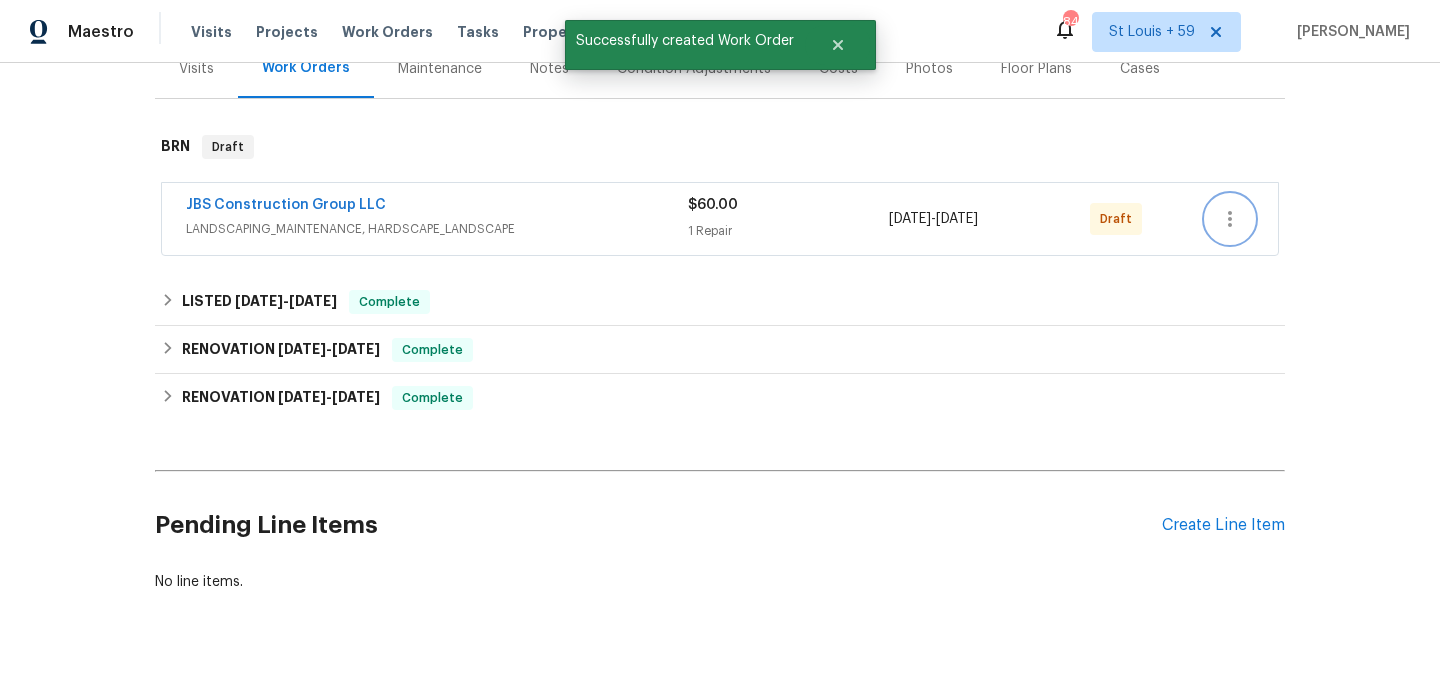 click 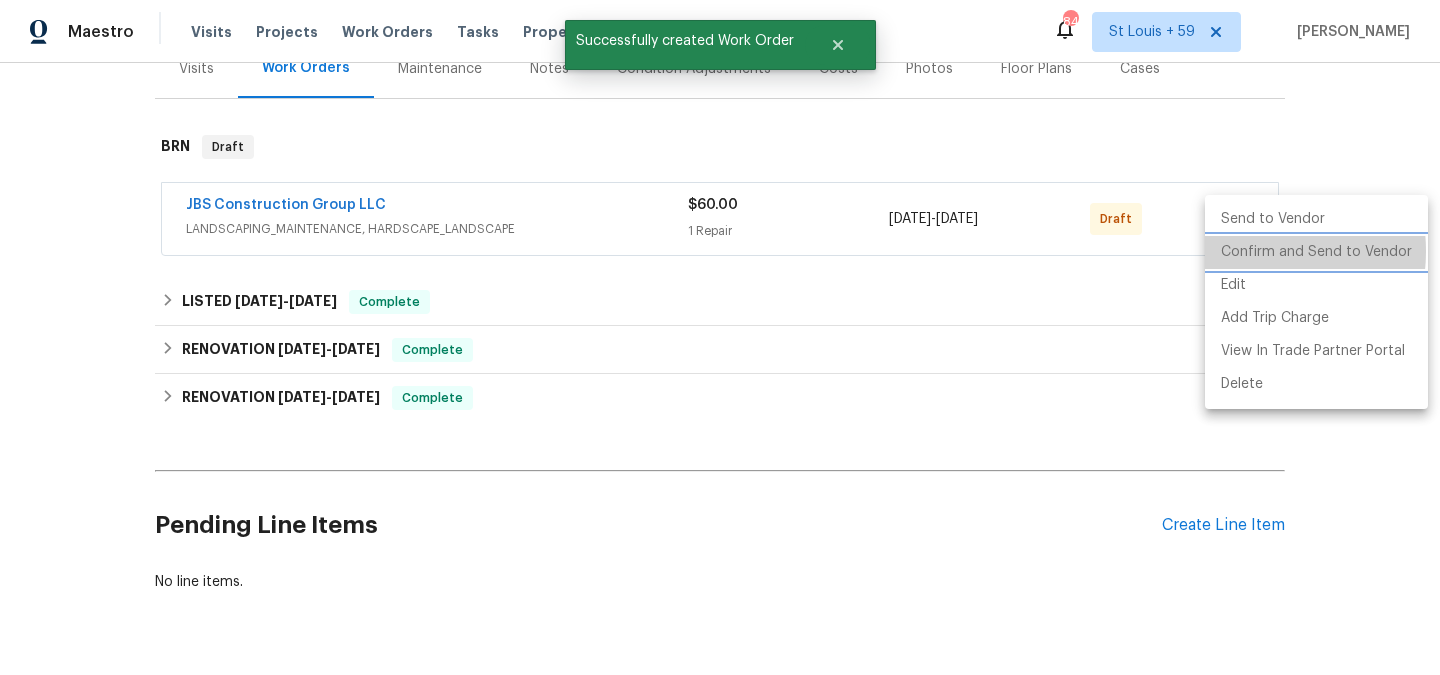 click on "Confirm and Send to Vendor" at bounding box center [1316, 252] 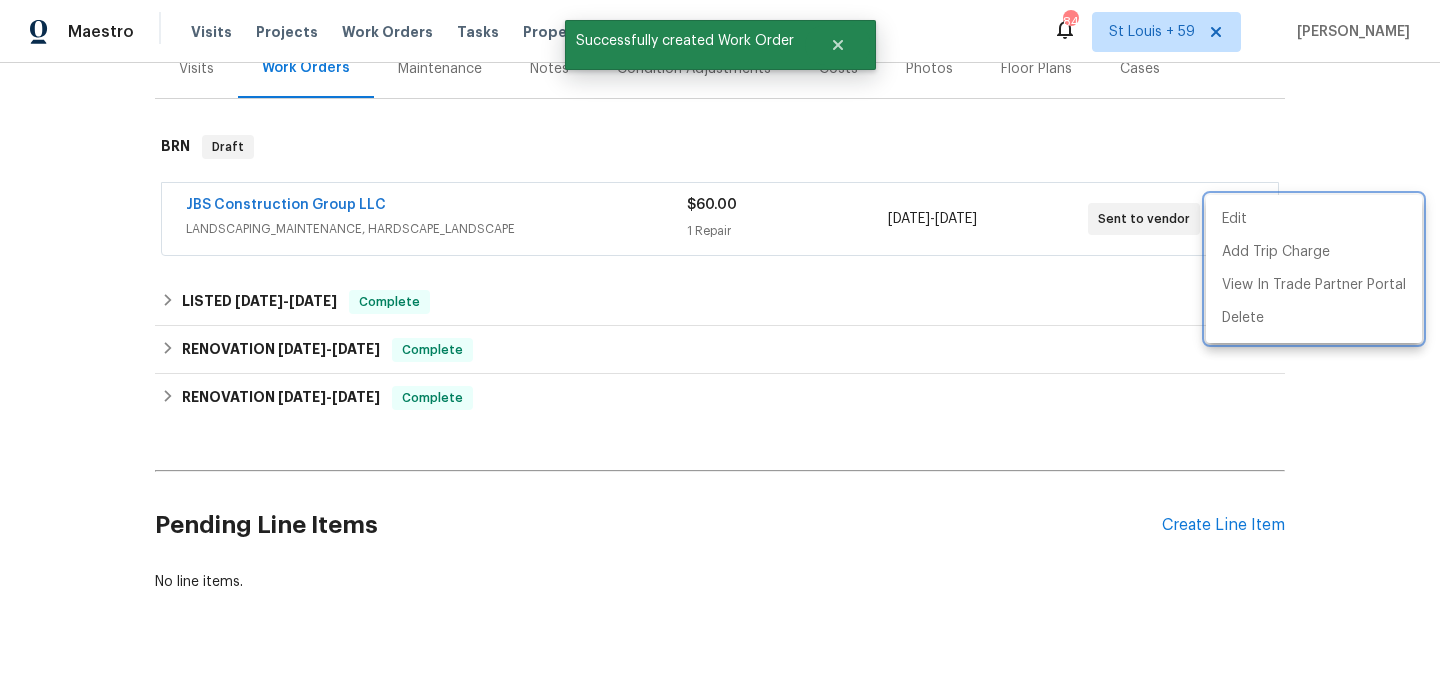 click at bounding box center (720, 337) 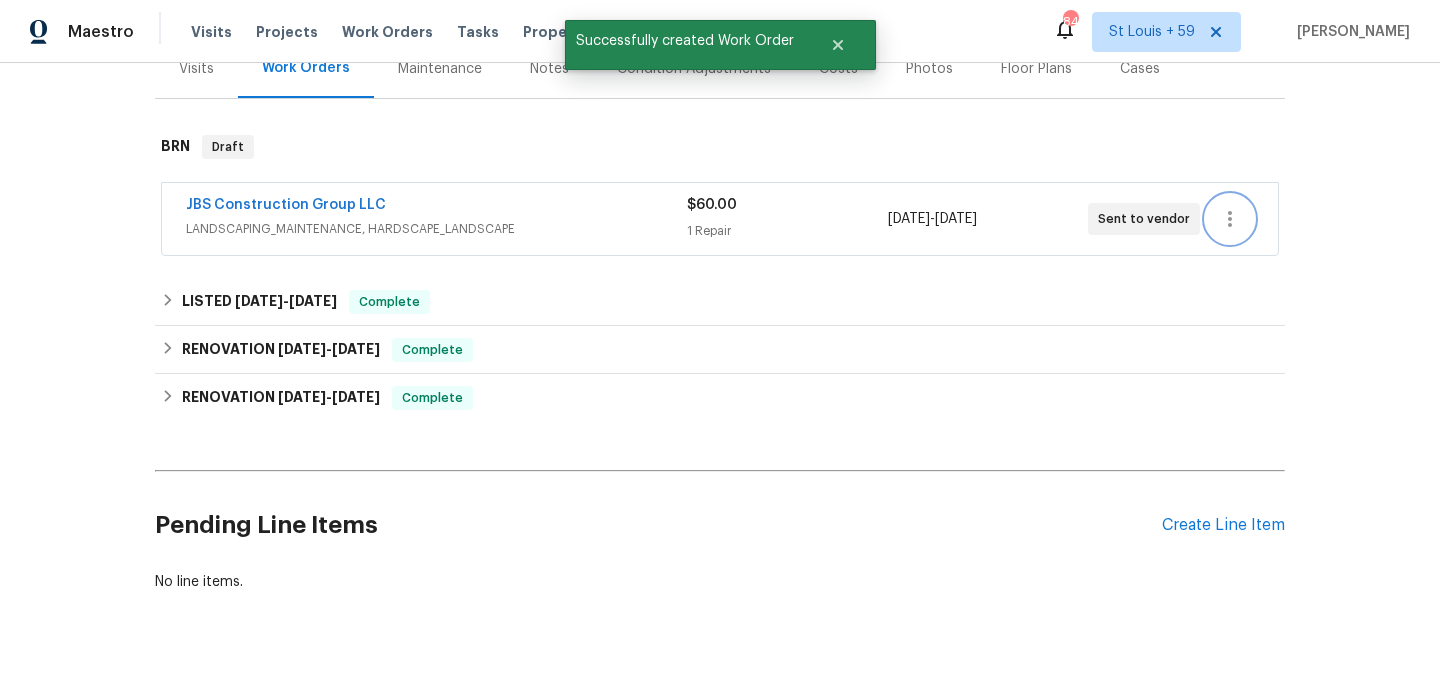 scroll, scrollTop: 0, scrollLeft: 0, axis: both 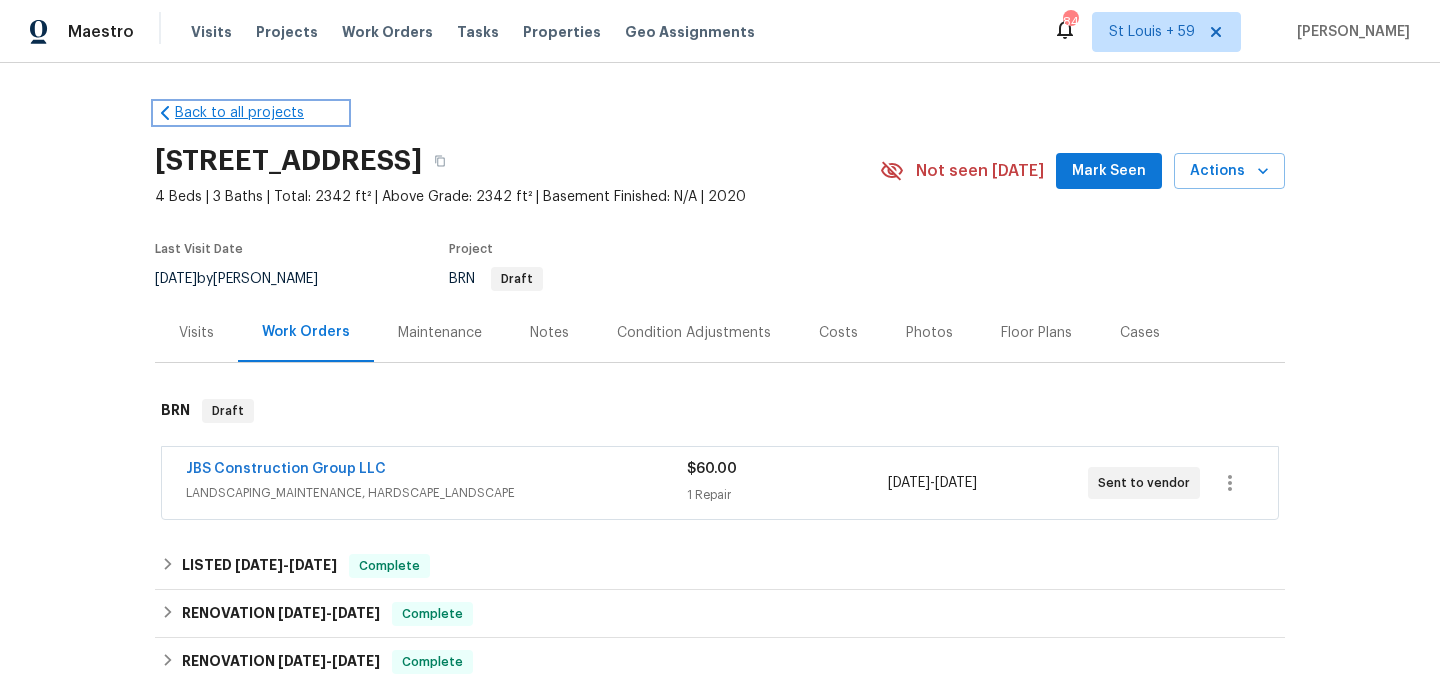 click on "Back to all projects" at bounding box center (251, 113) 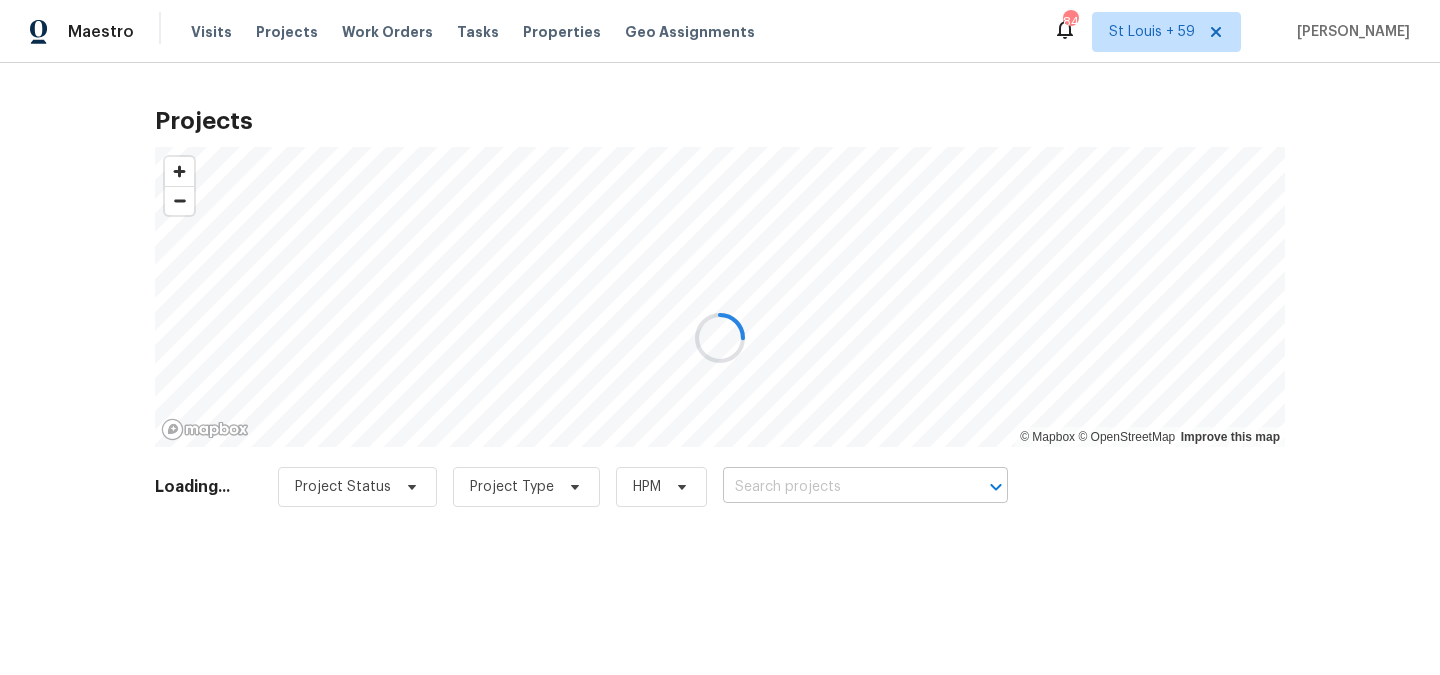 click at bounding box center (837, 487) 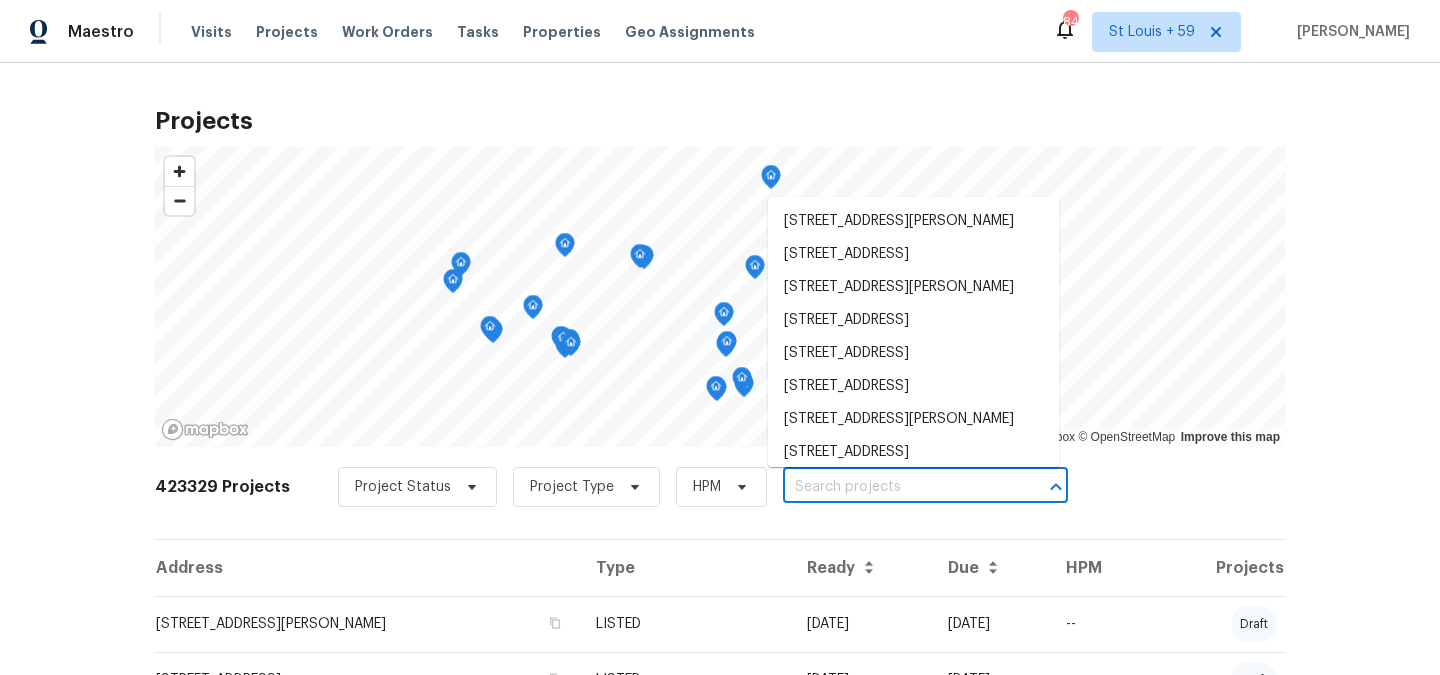 paste on "[STREET_ADDRESS][PERSON_NAME]" 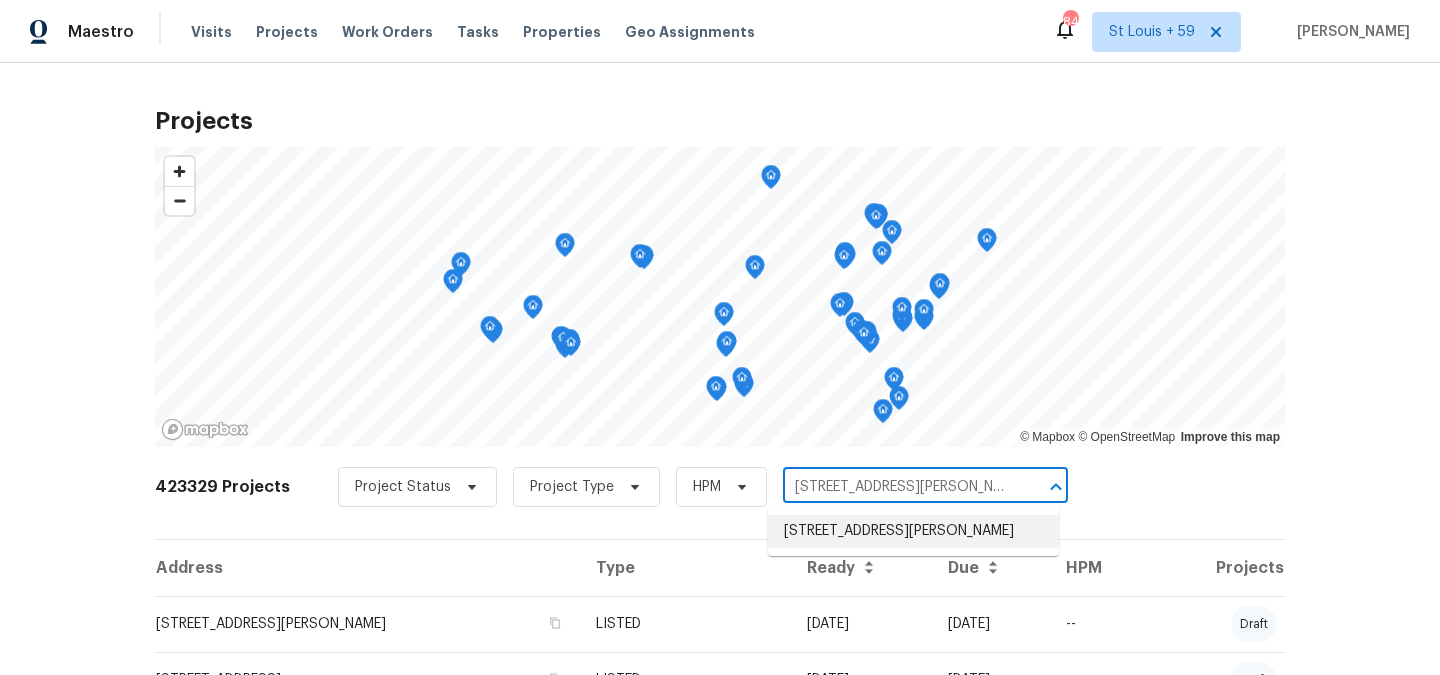 click on "[STREET_ADDRESS][PERSON_NAME]" at bounding box center [913, 531] 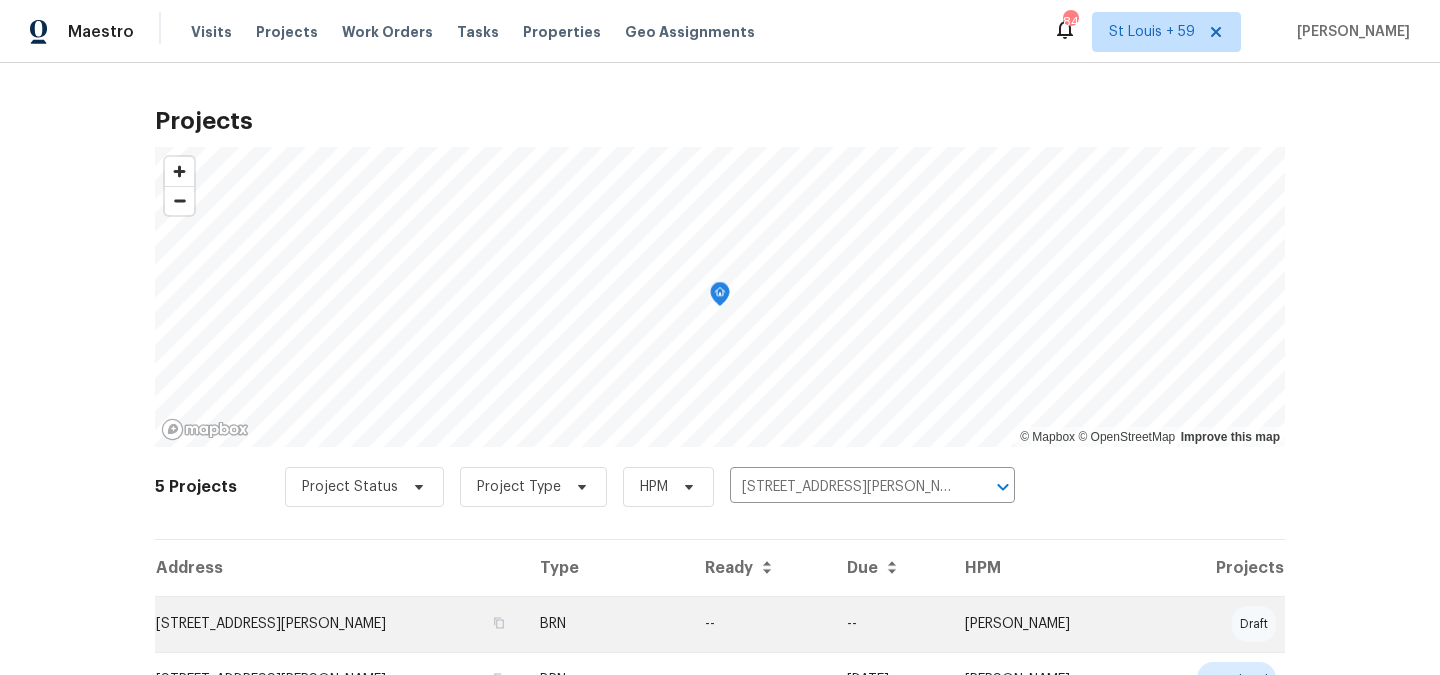 click on "[STREET_ADDRESS][PERSON_NAME]" at bounding box center (339, 624) 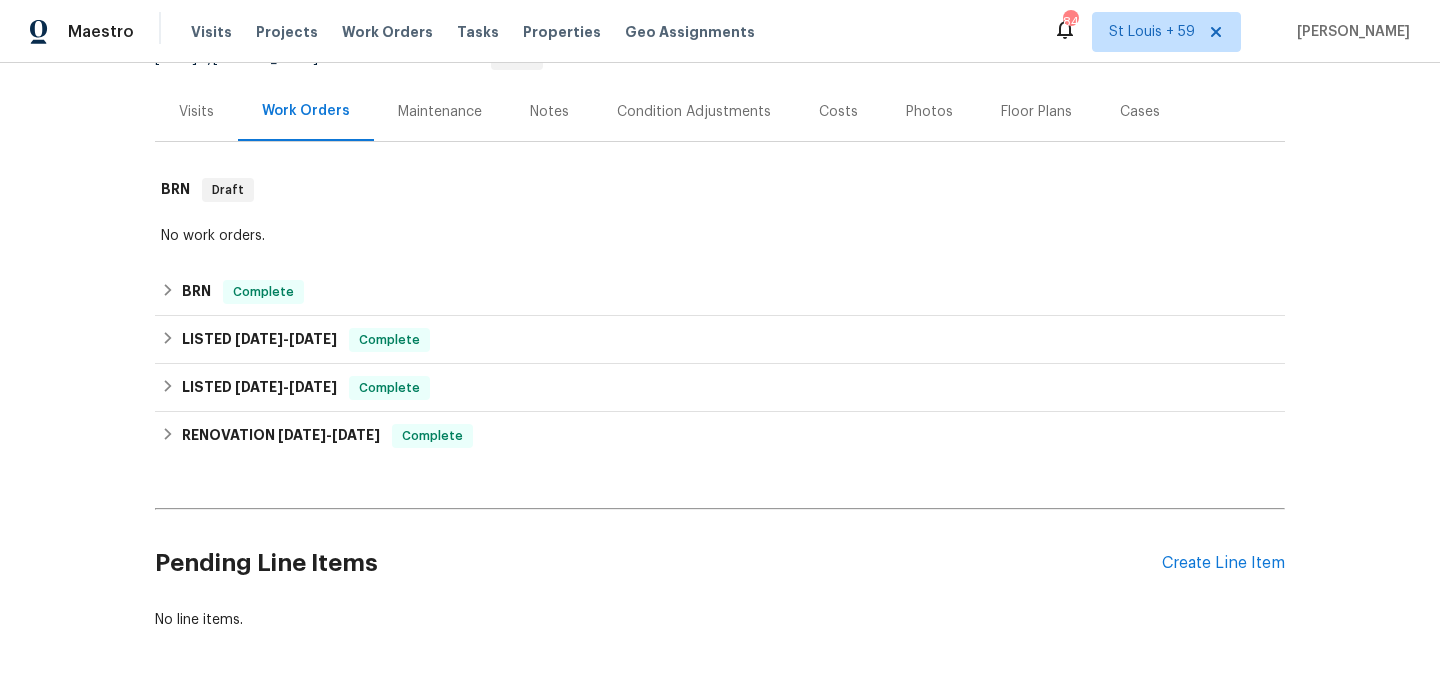 scroll, scrollTop: 312, scrollLeft: 0, axis: vertical 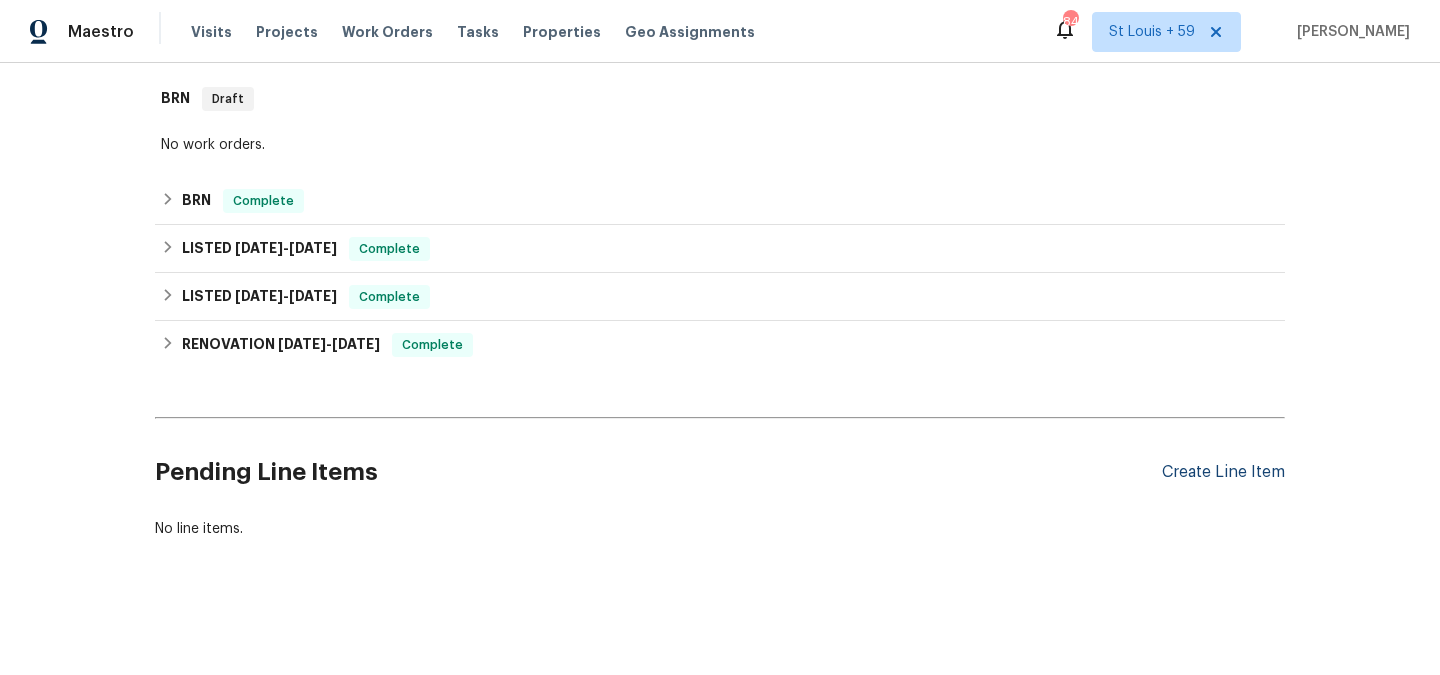 click on "Create Line Item" at bounding box center [1223, 472] 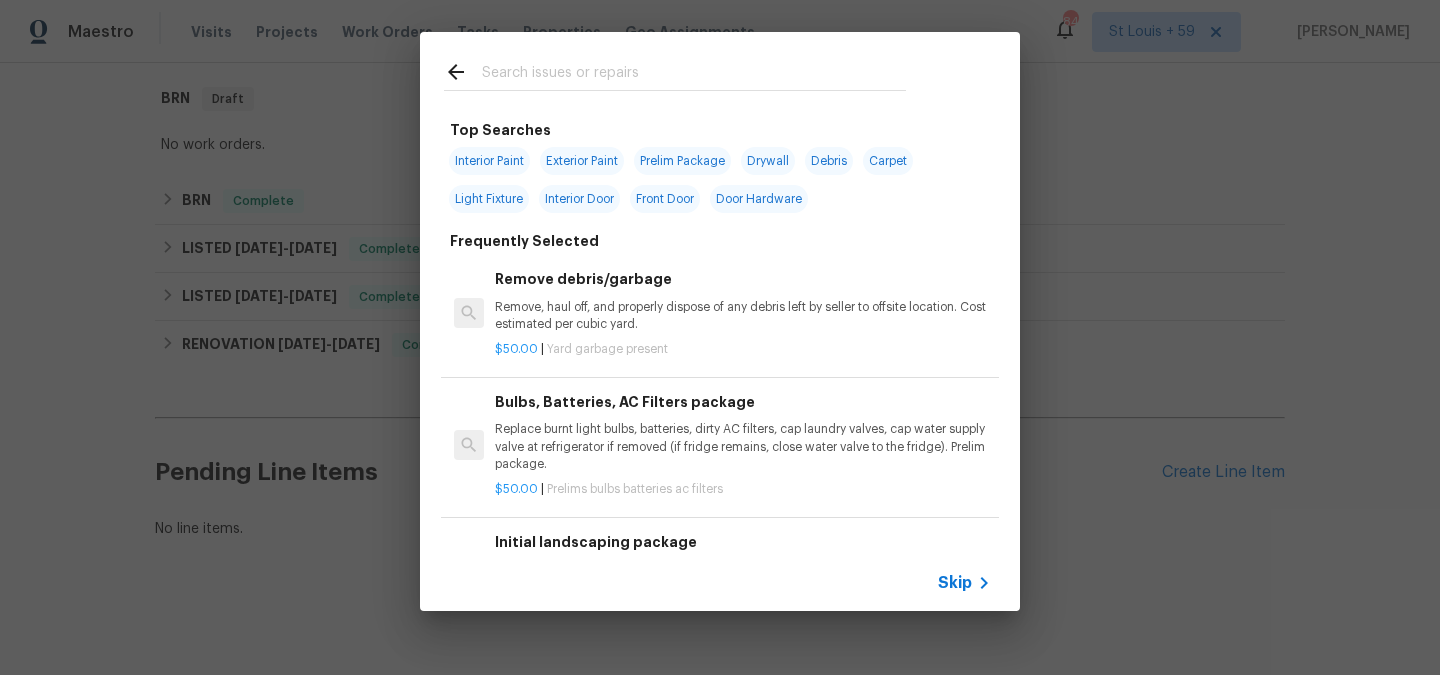 click on "Skip" at bounding box center [955, 583] 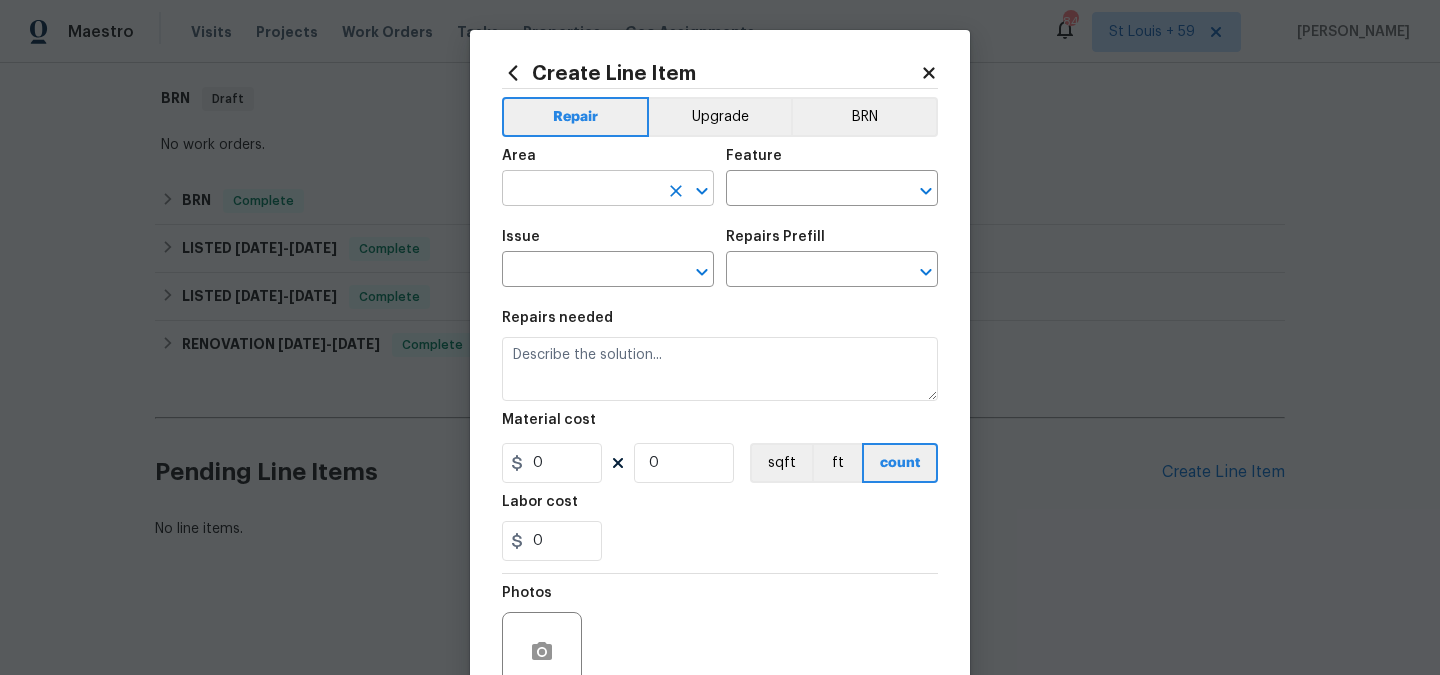 click at bounding box center (580, 190) 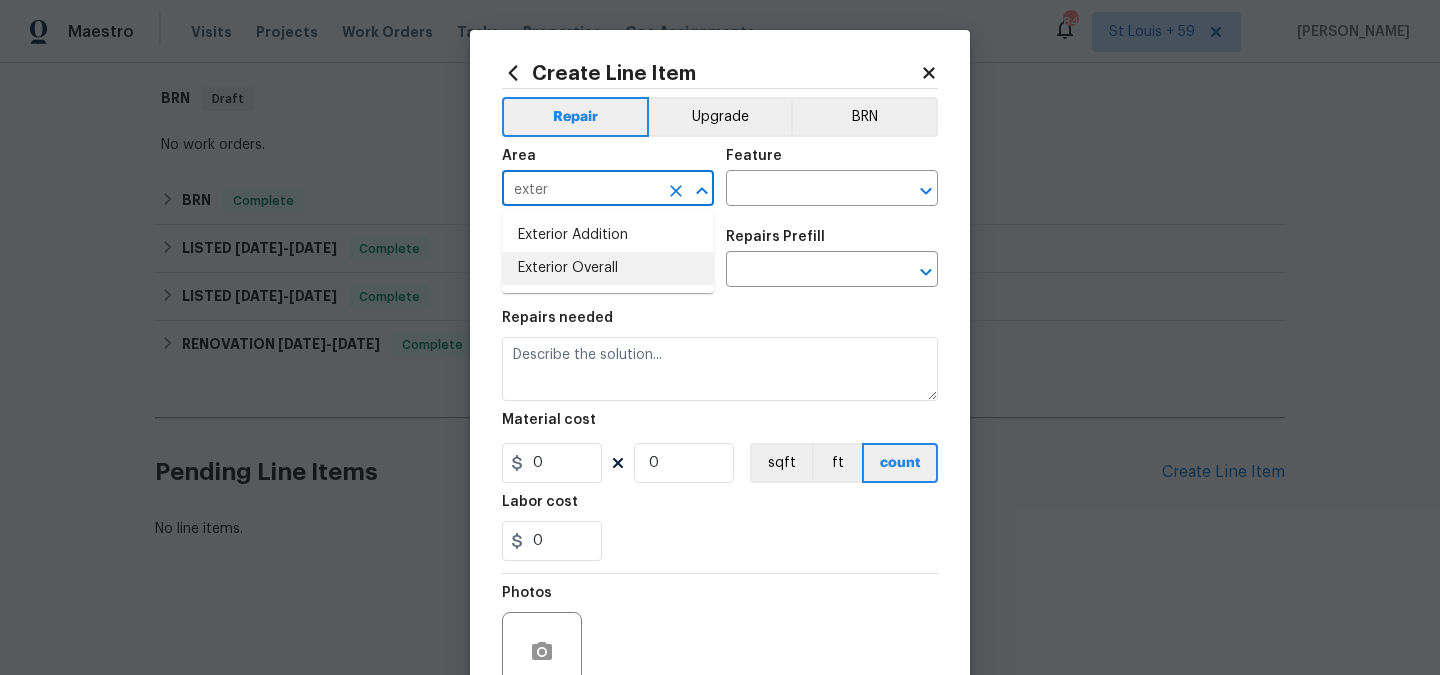 click on "Exterior Overall" at bounding box center (608, 268) 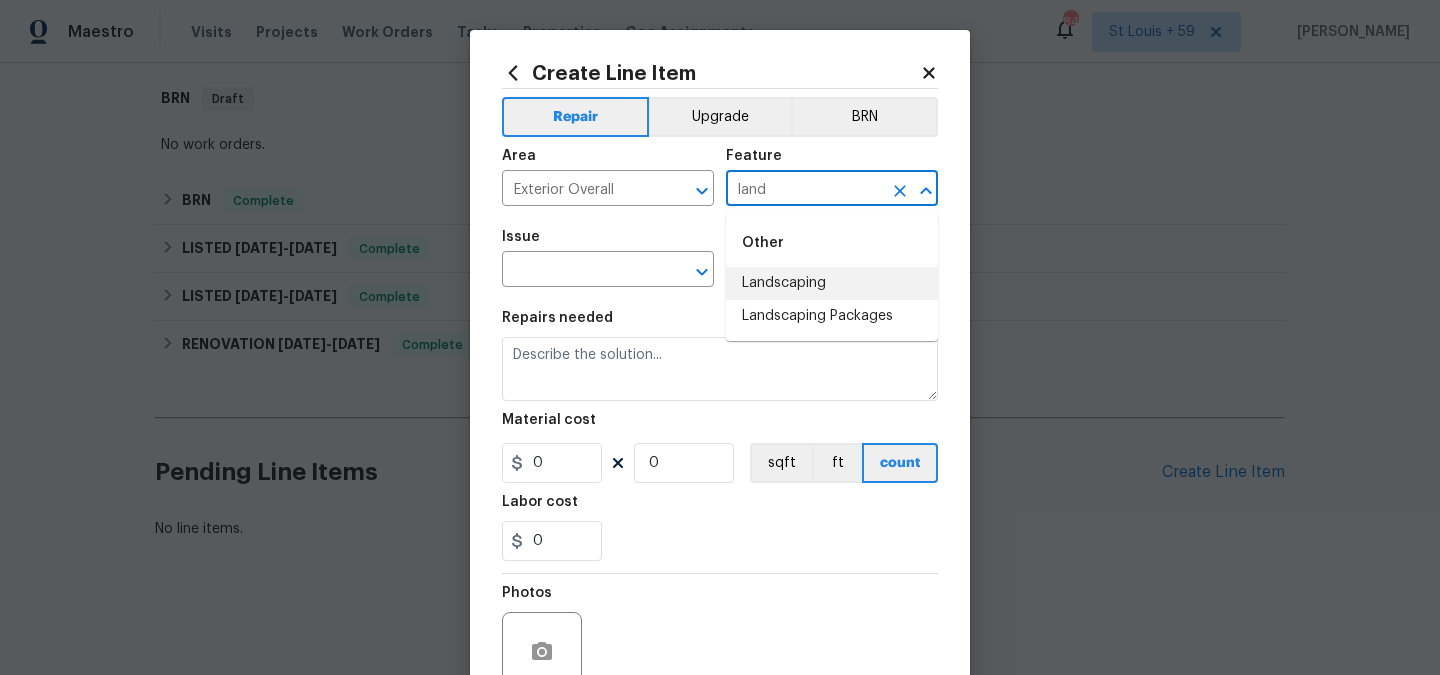 click on "Landscaping" at bounding box center (832, 283) 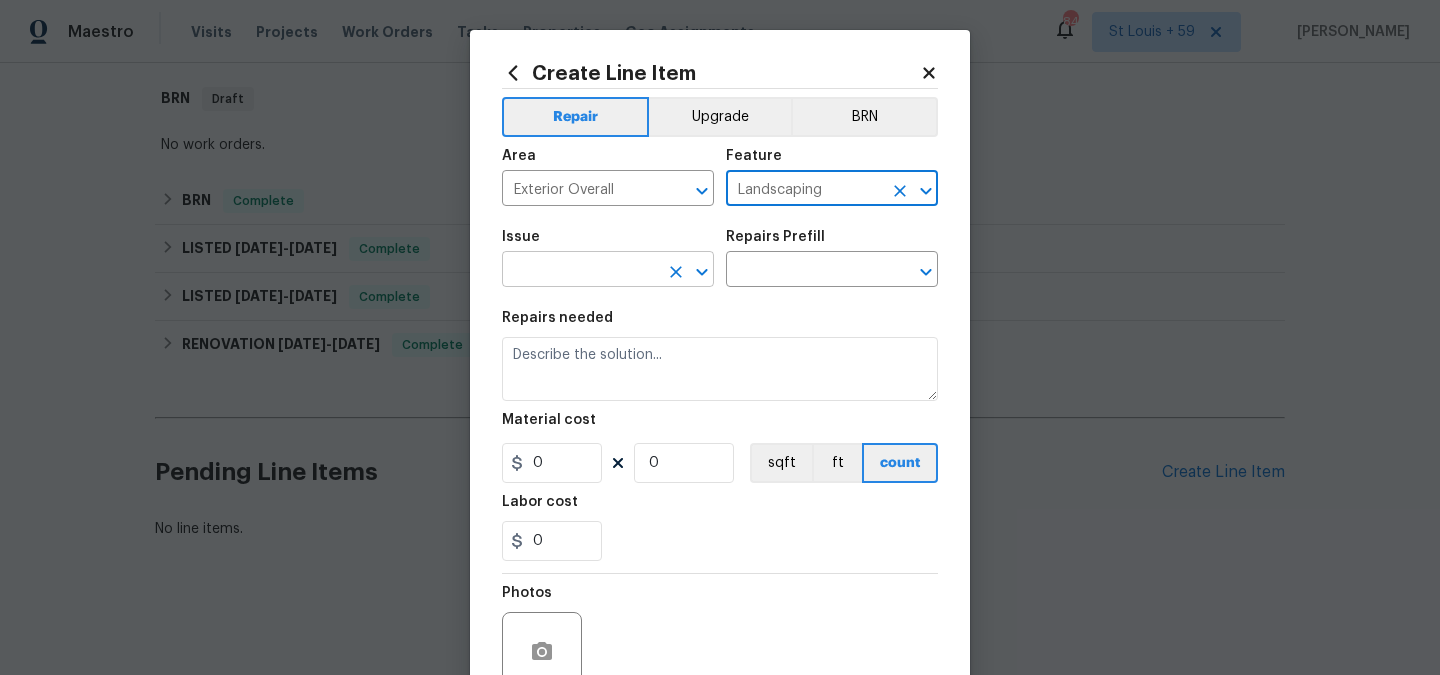 type on "Landscaping" 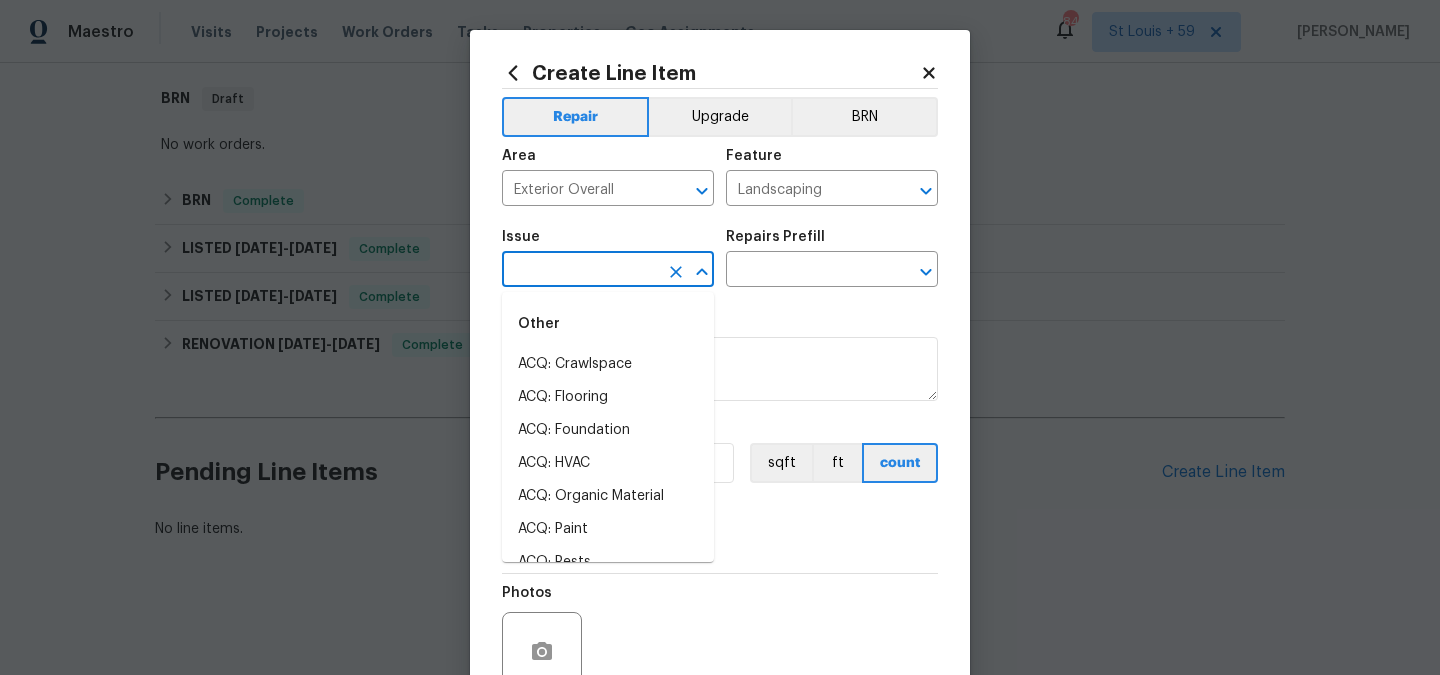 click at bounding box center [580, 271] 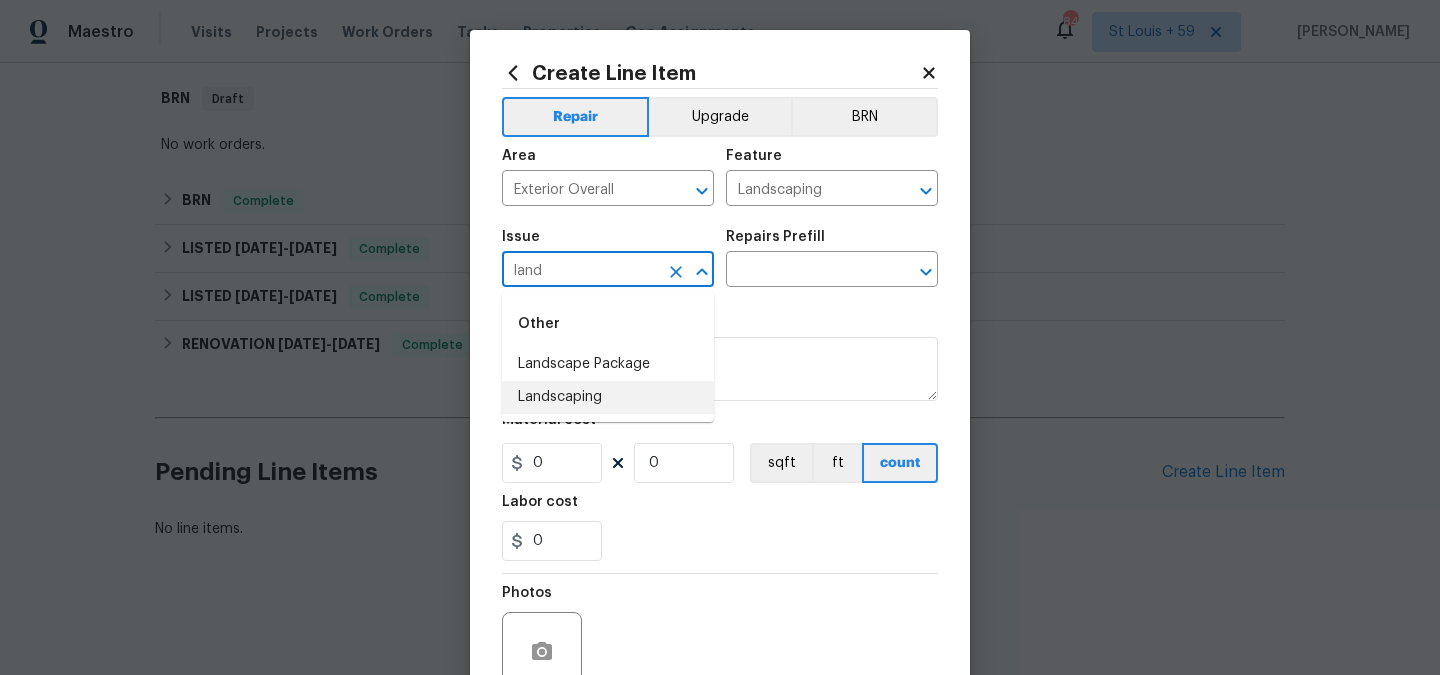 click on "Landscaping" at bounding box center [608, 397] 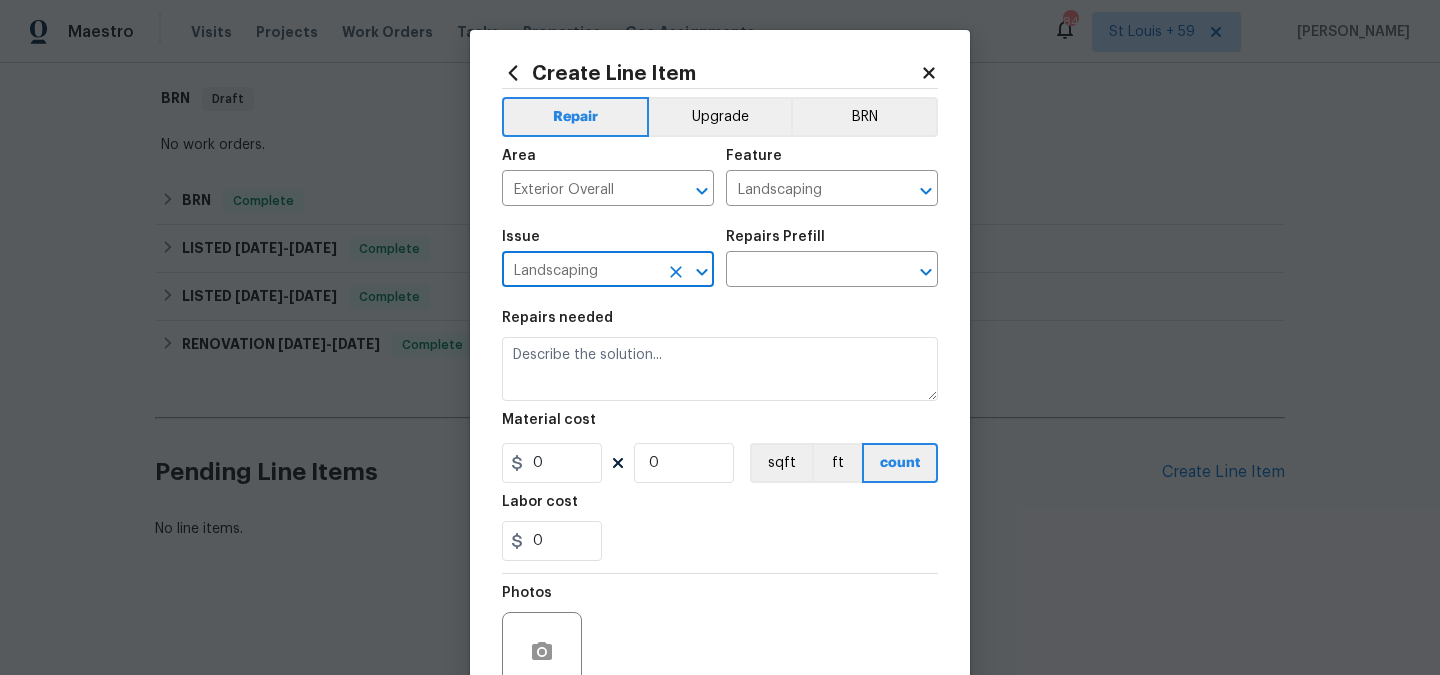 type on "Landscaping" 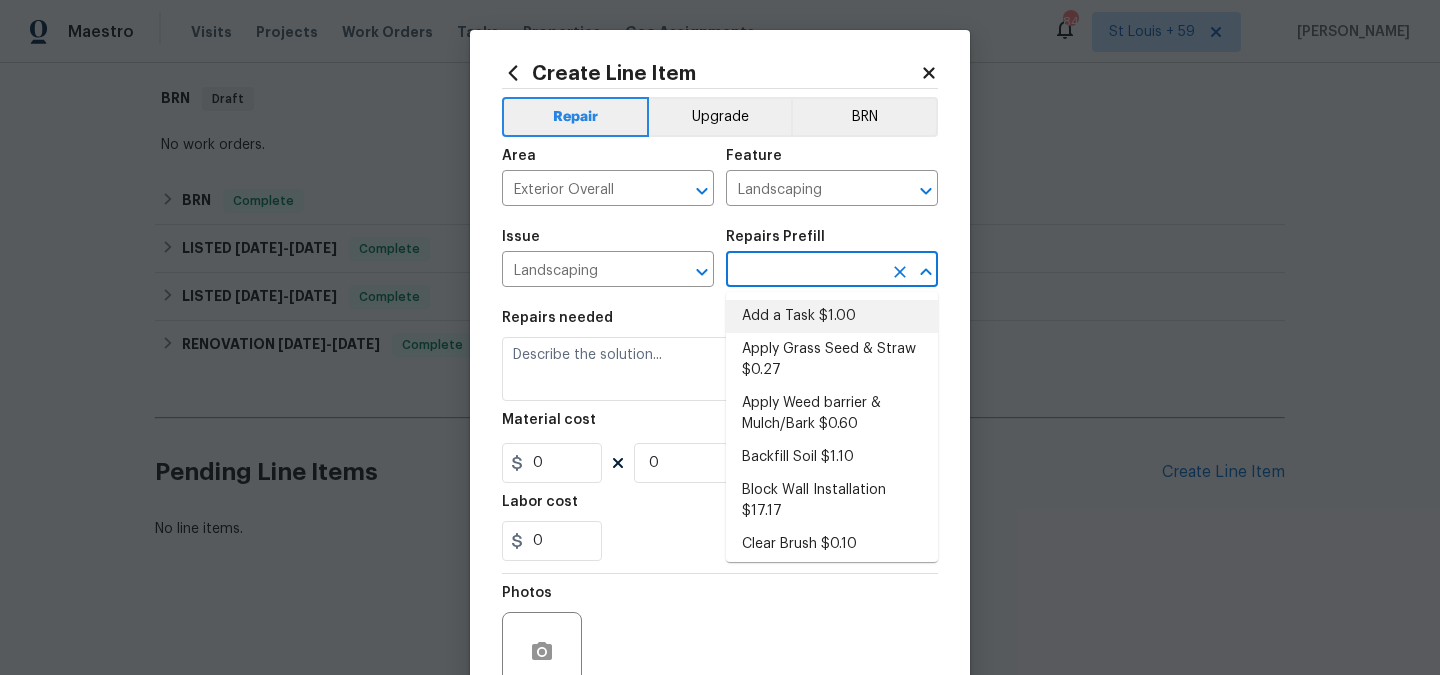 click on "Add a Task $1.00" at bounding box center [832, 316] 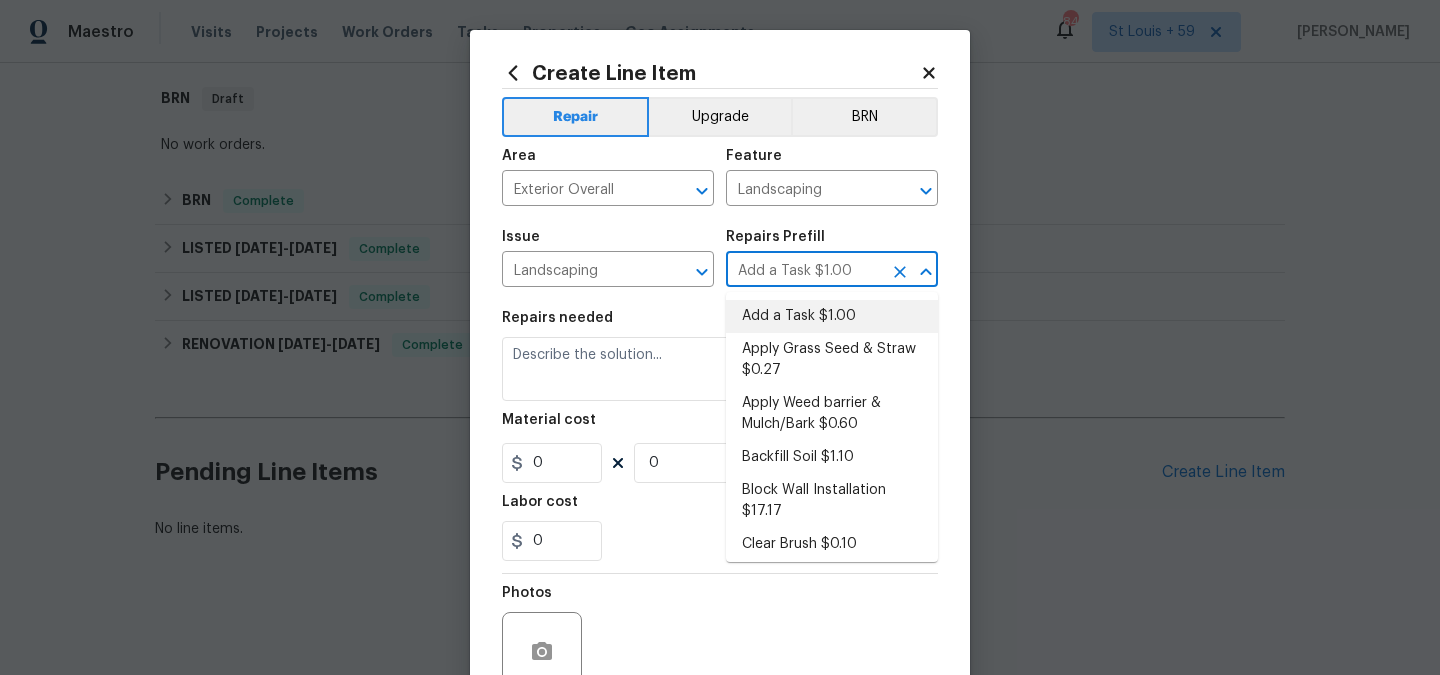 type on "HPM to detail" 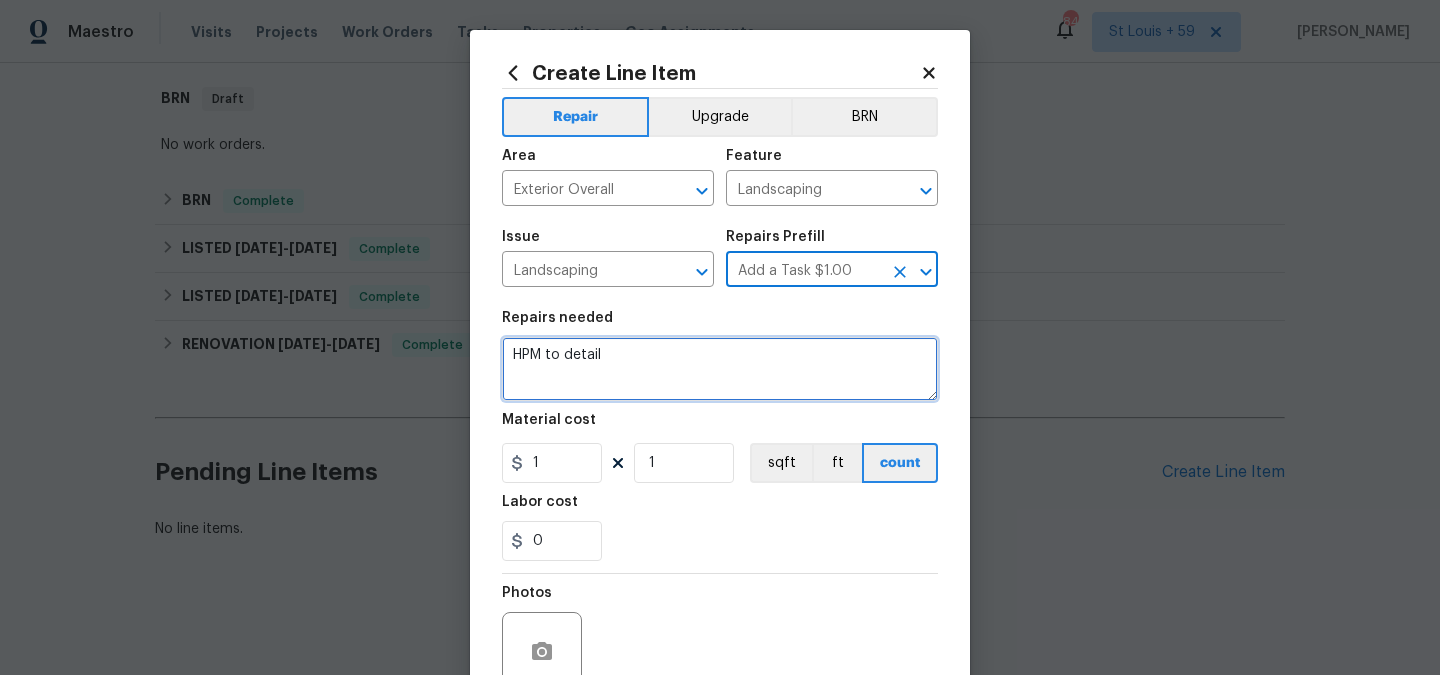click on "HPM to detail" at bounding box center [720, 369] 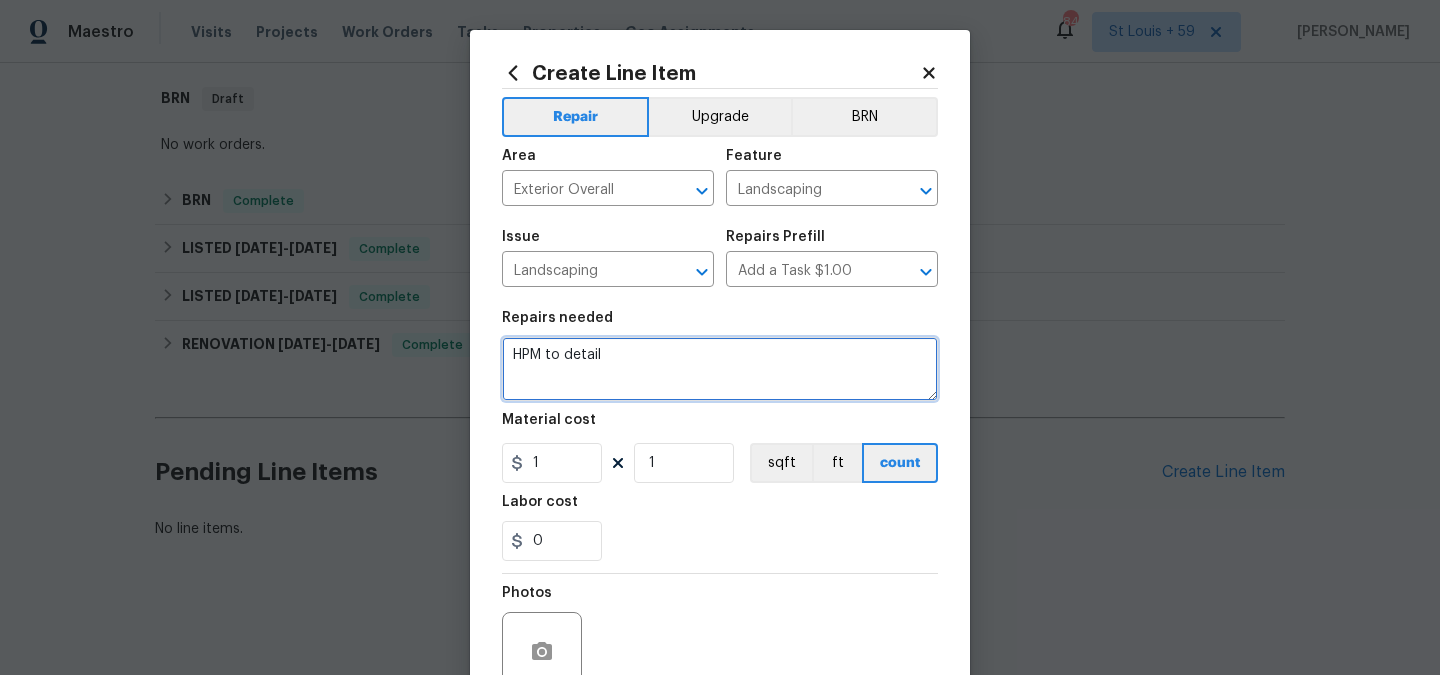 click on "HPM to detail" at bounding box center (720, 369) 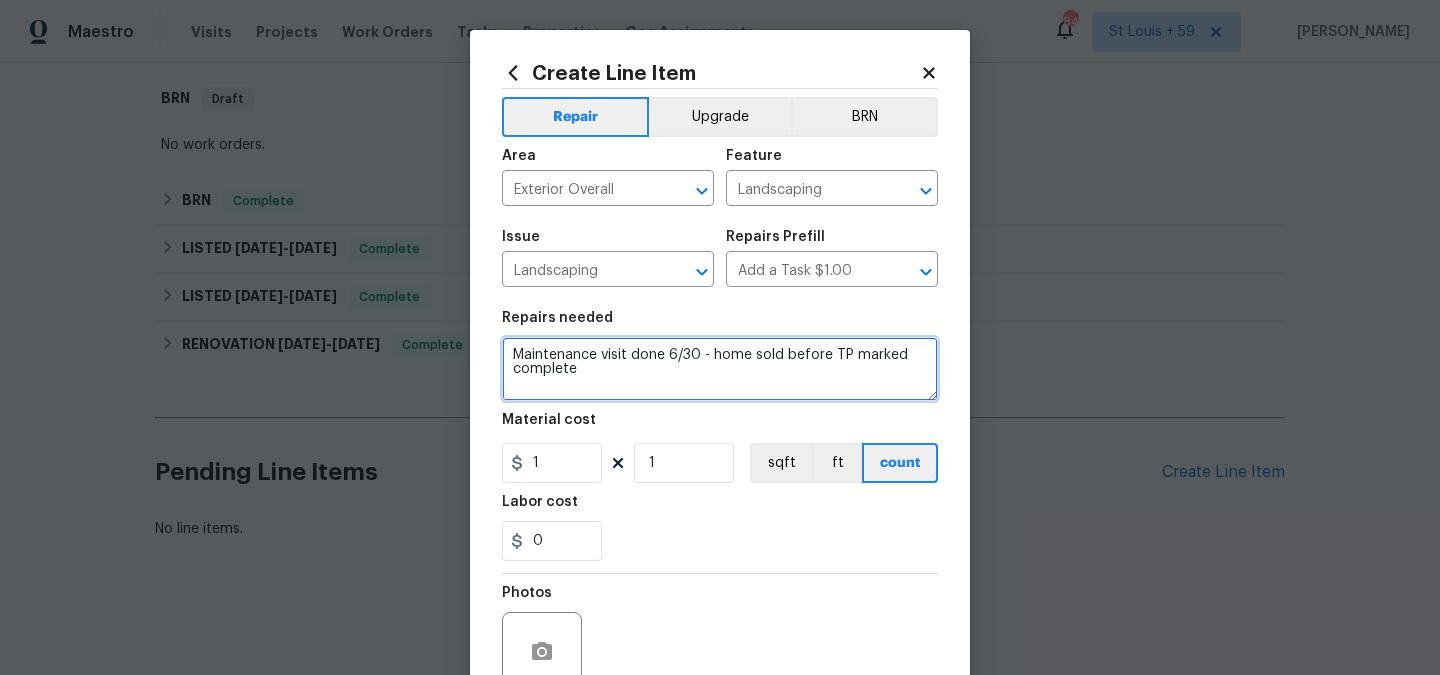 type on "Maintenance visit done 6/30 - home sold before TP marked complete" 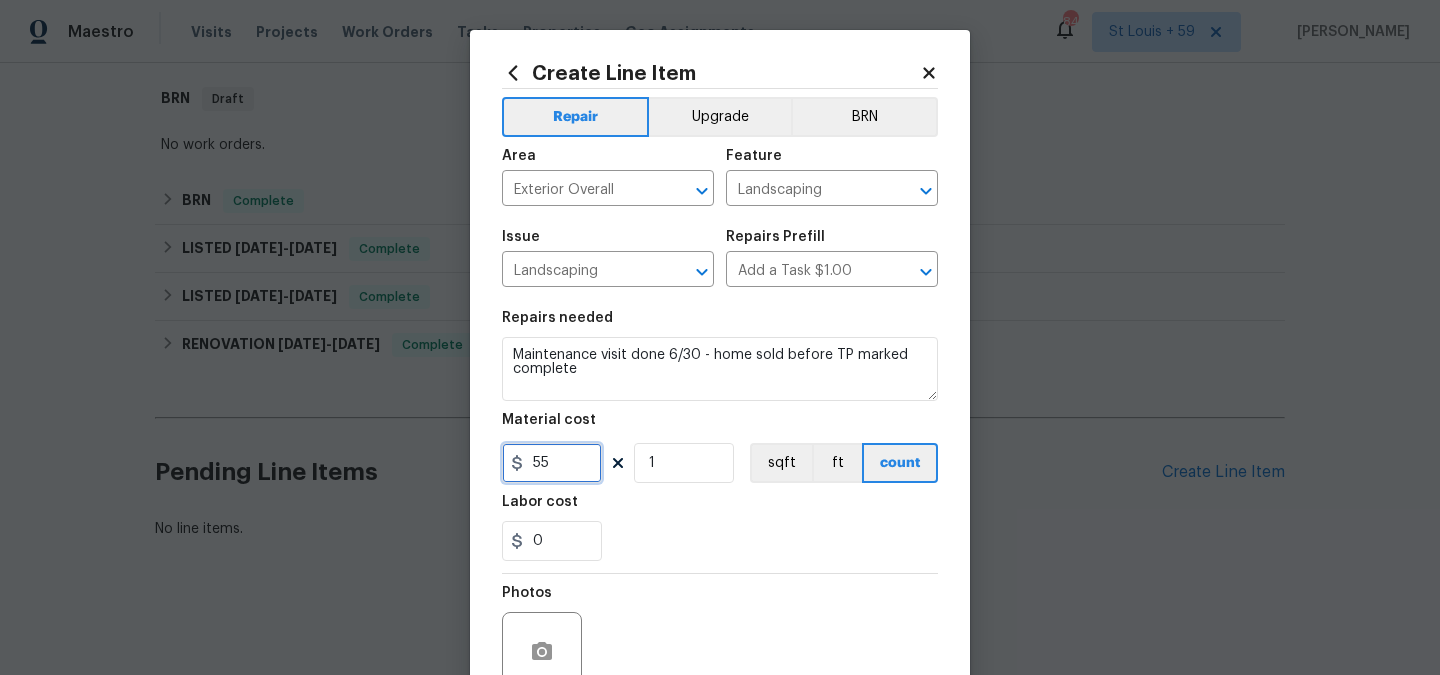 type on "55" 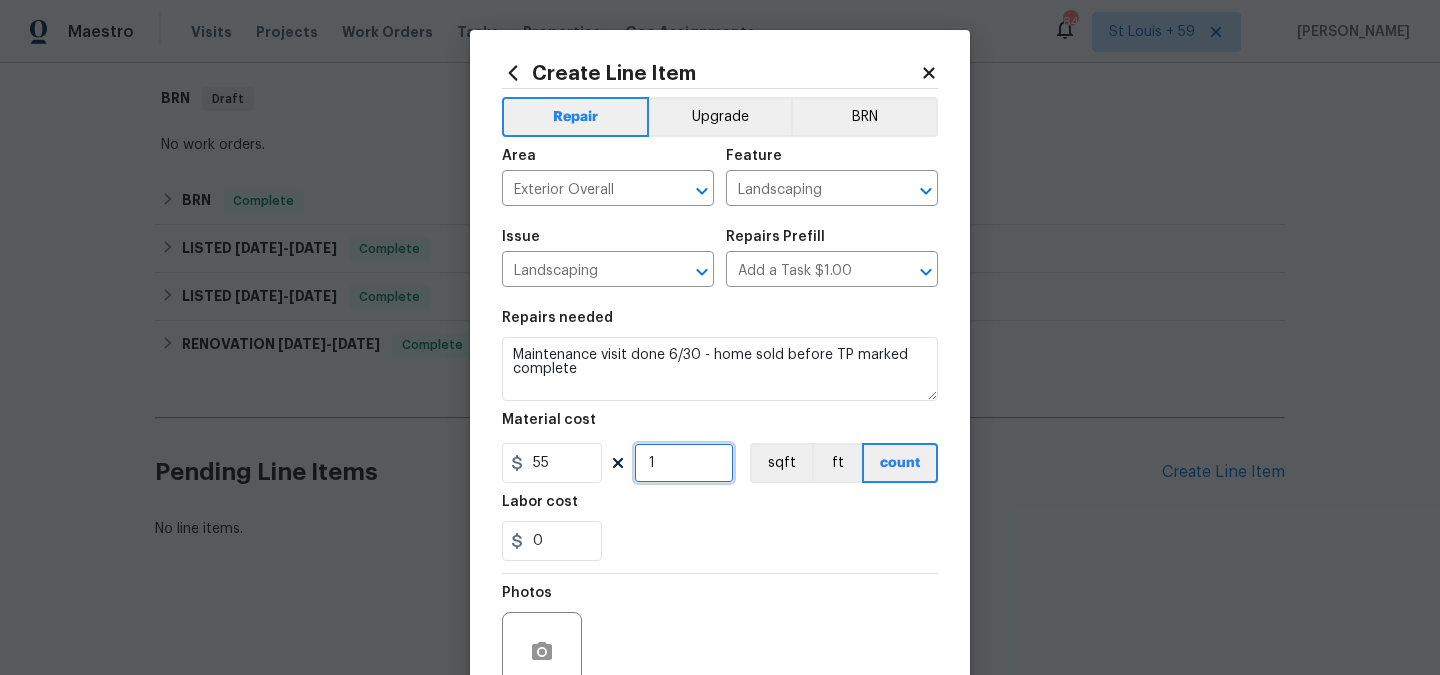 scroll, scrollTop: 187, scrollLeft: 0, axis: vertical 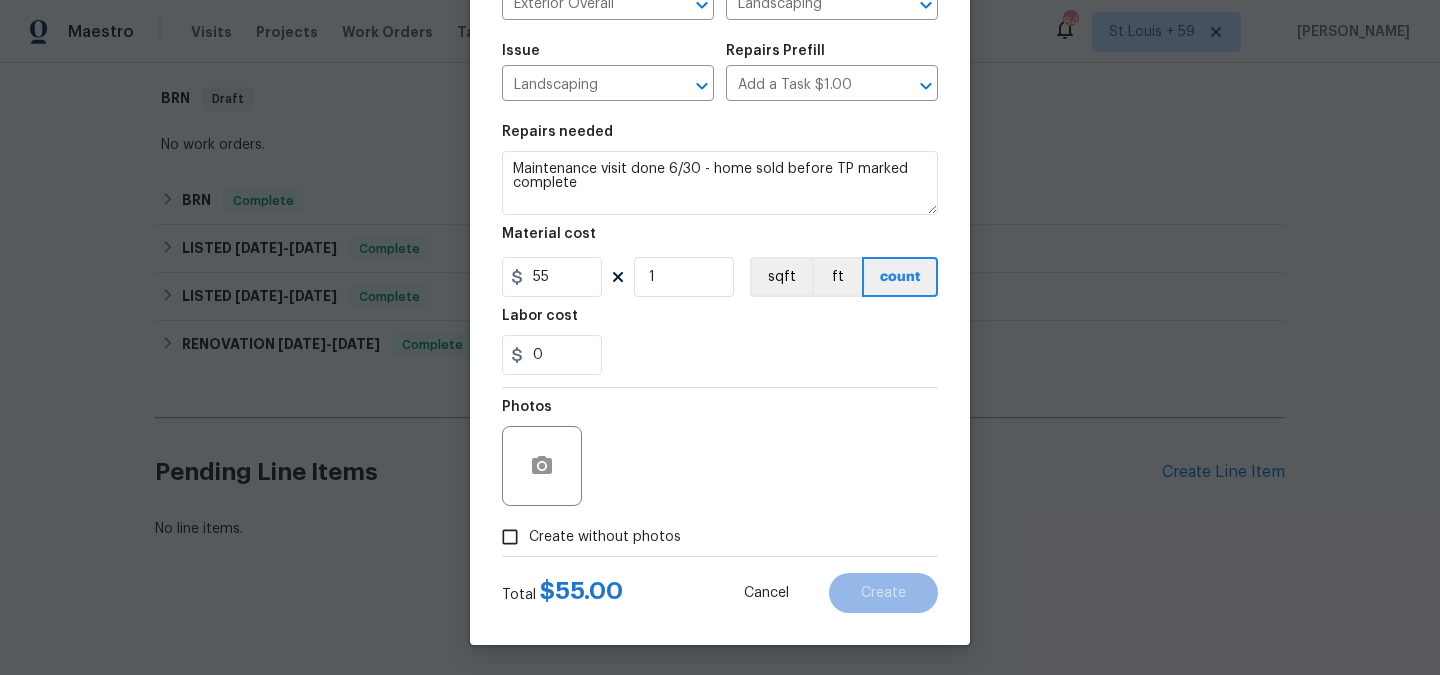 click on "Create without photos" at bounding box center [605, 537] 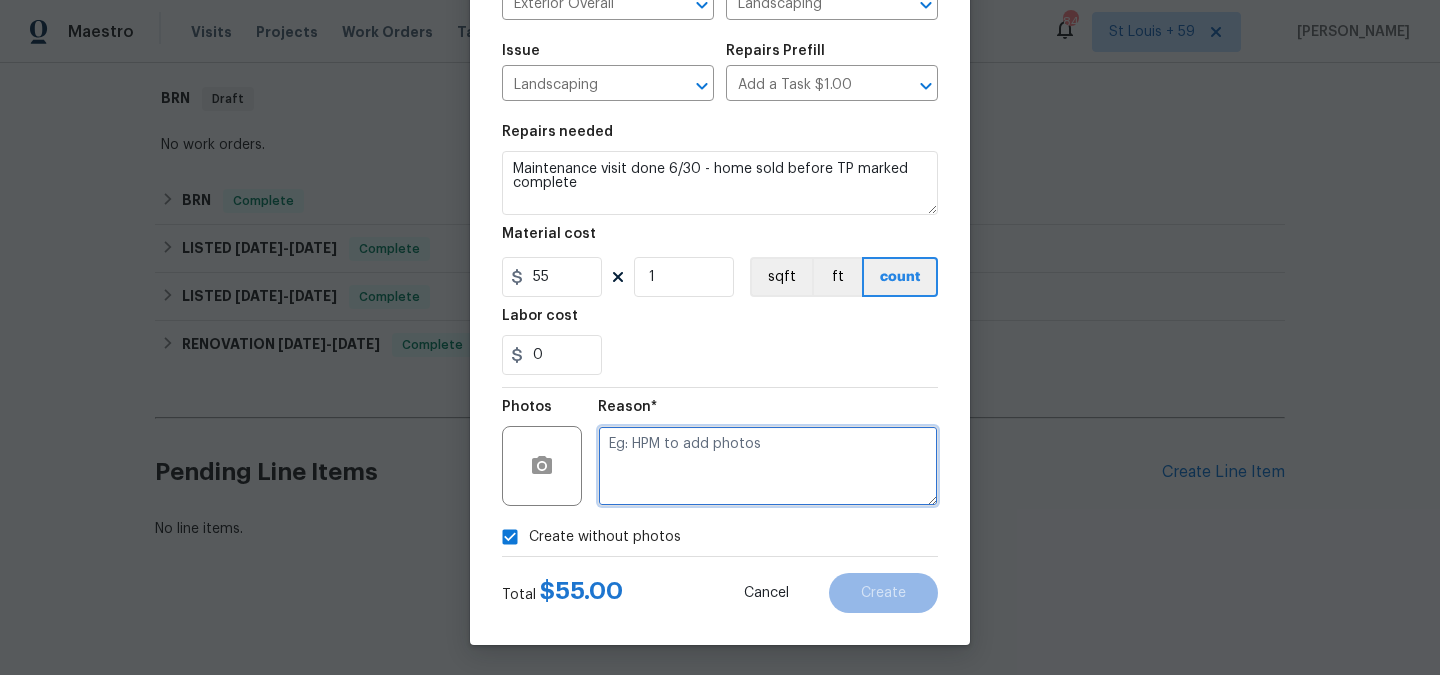 click at bounding box center [768, 466] 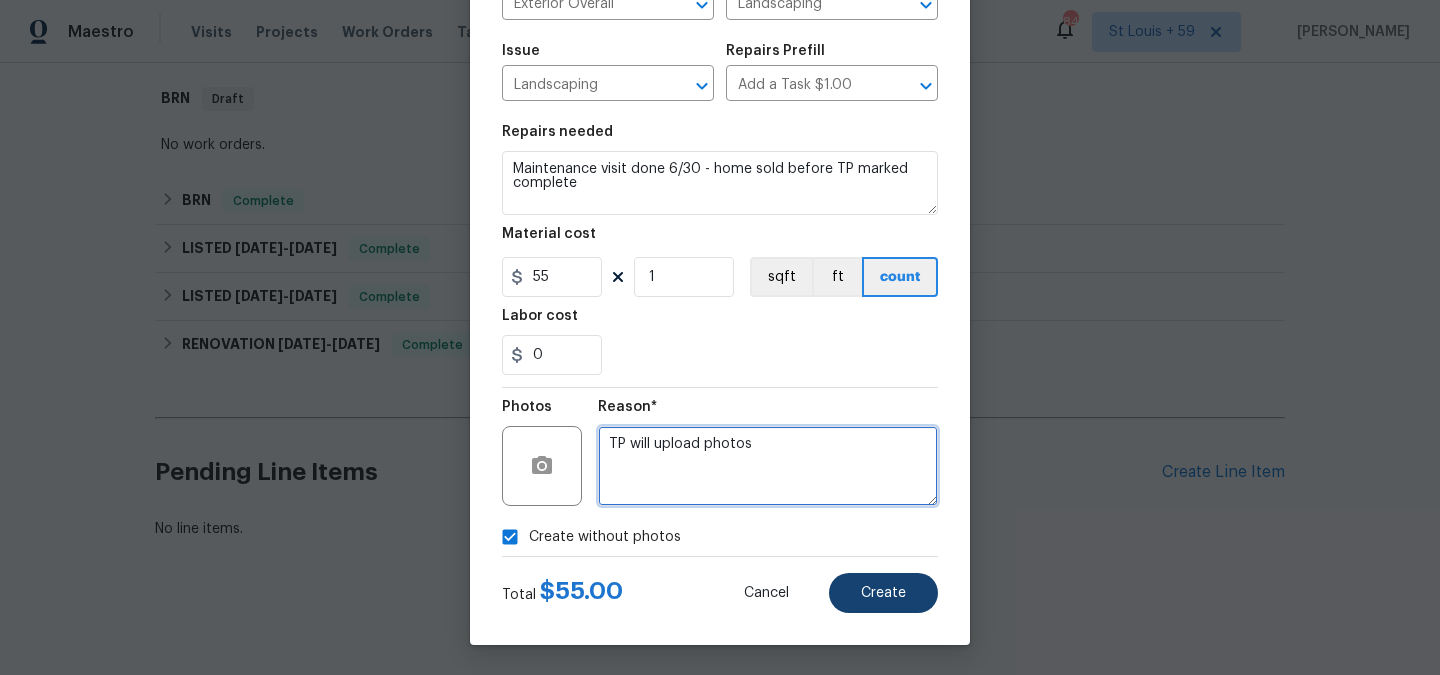 type on "TP will upload photos" 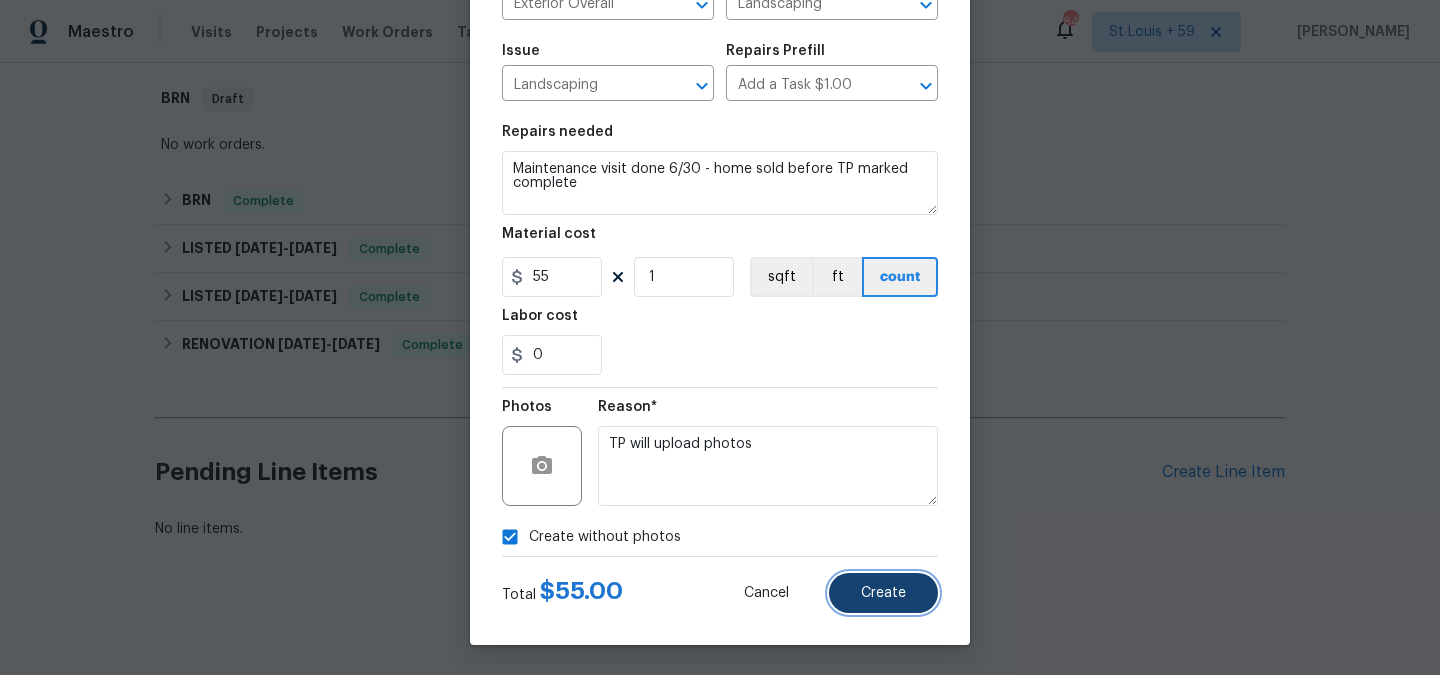 click on "Create" at bounding box center [883, 593] 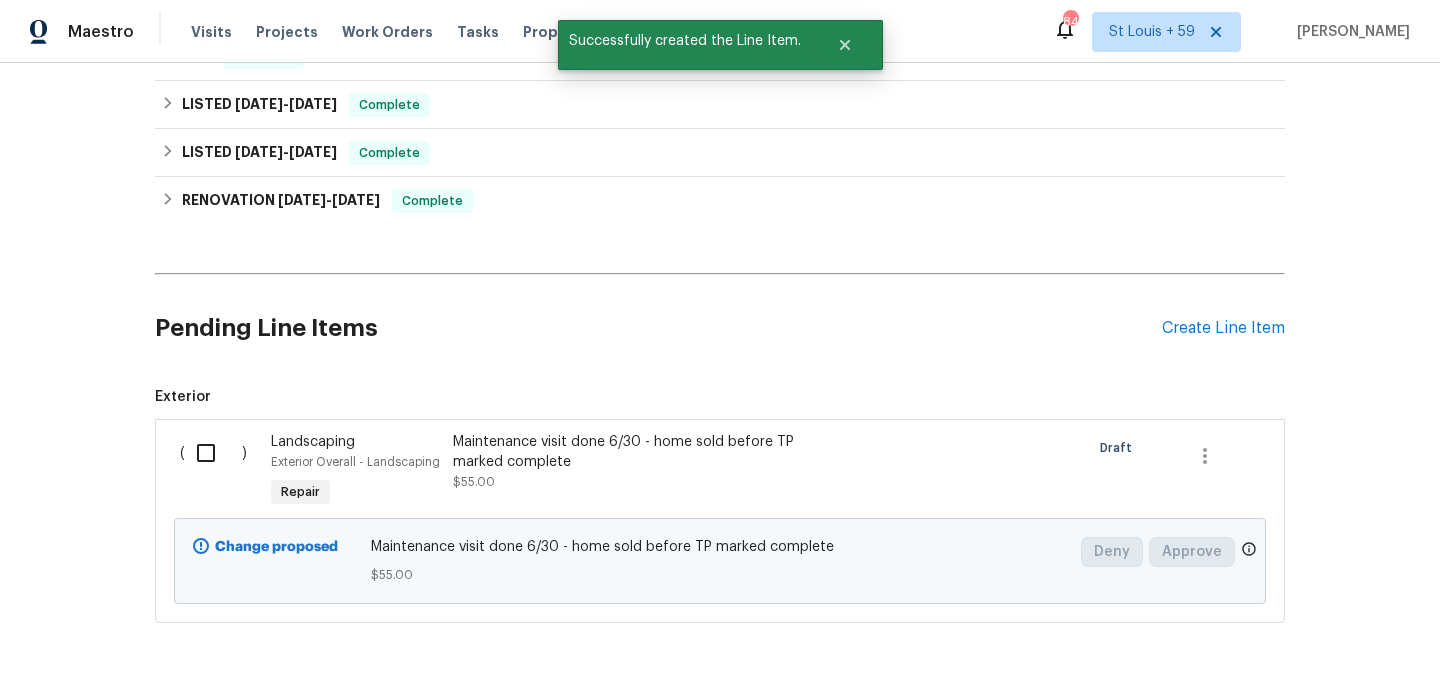 scroll, scrollTop: 540, scrollLeft: 0, axis: vertical 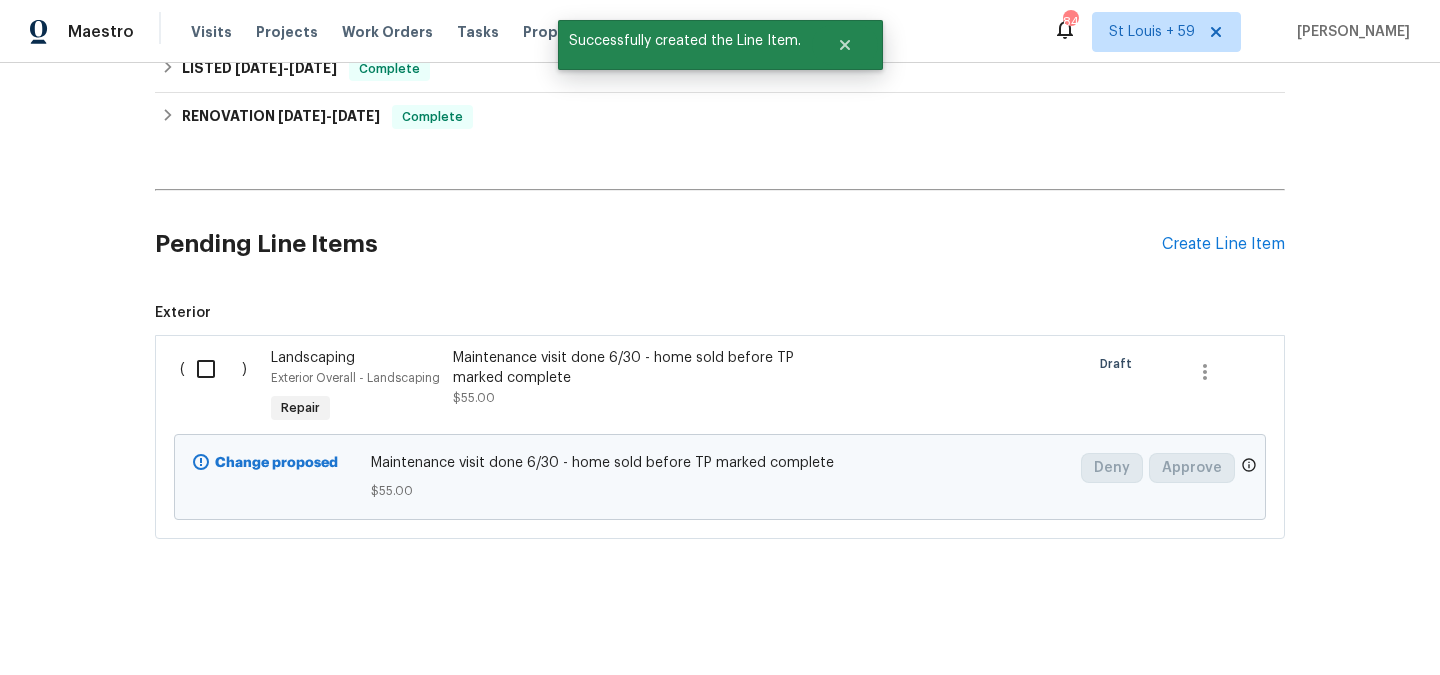 click at bounding box center (213, 369) 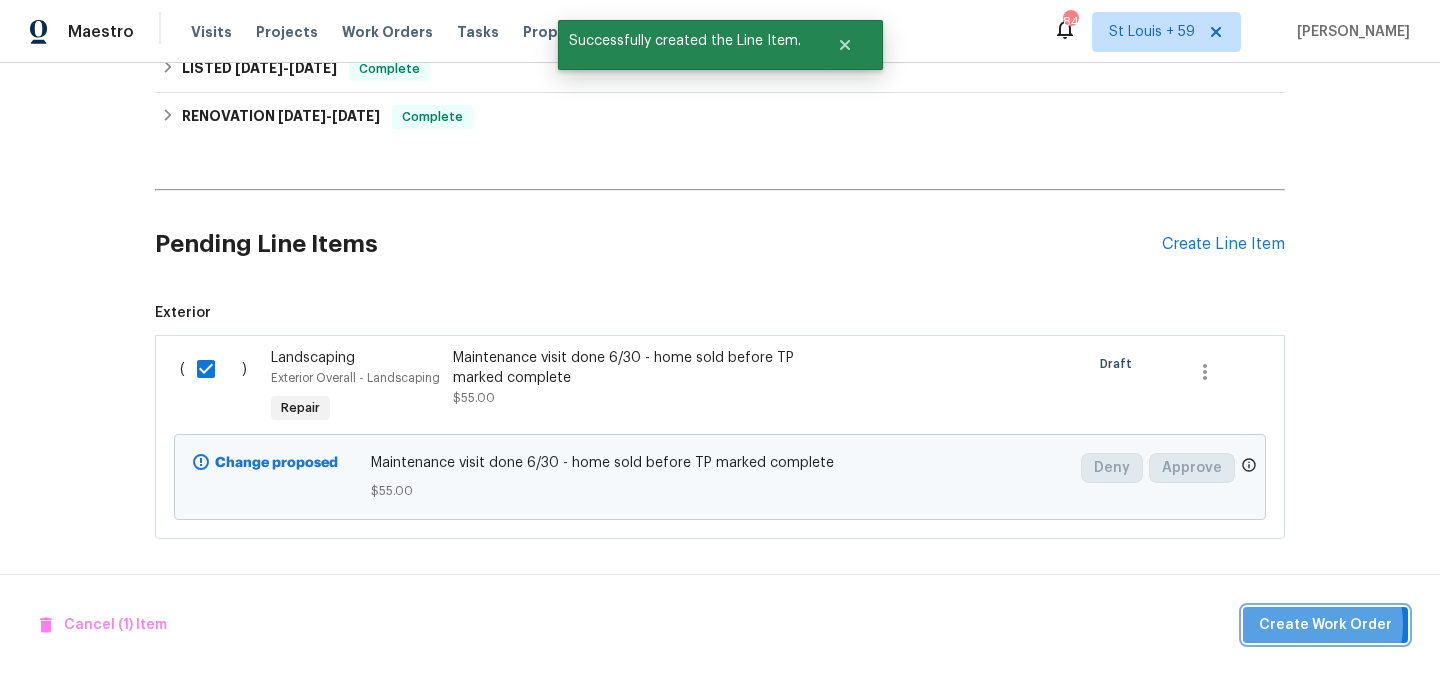 click on "Create Work Order" at bounding box center [1325, 625] 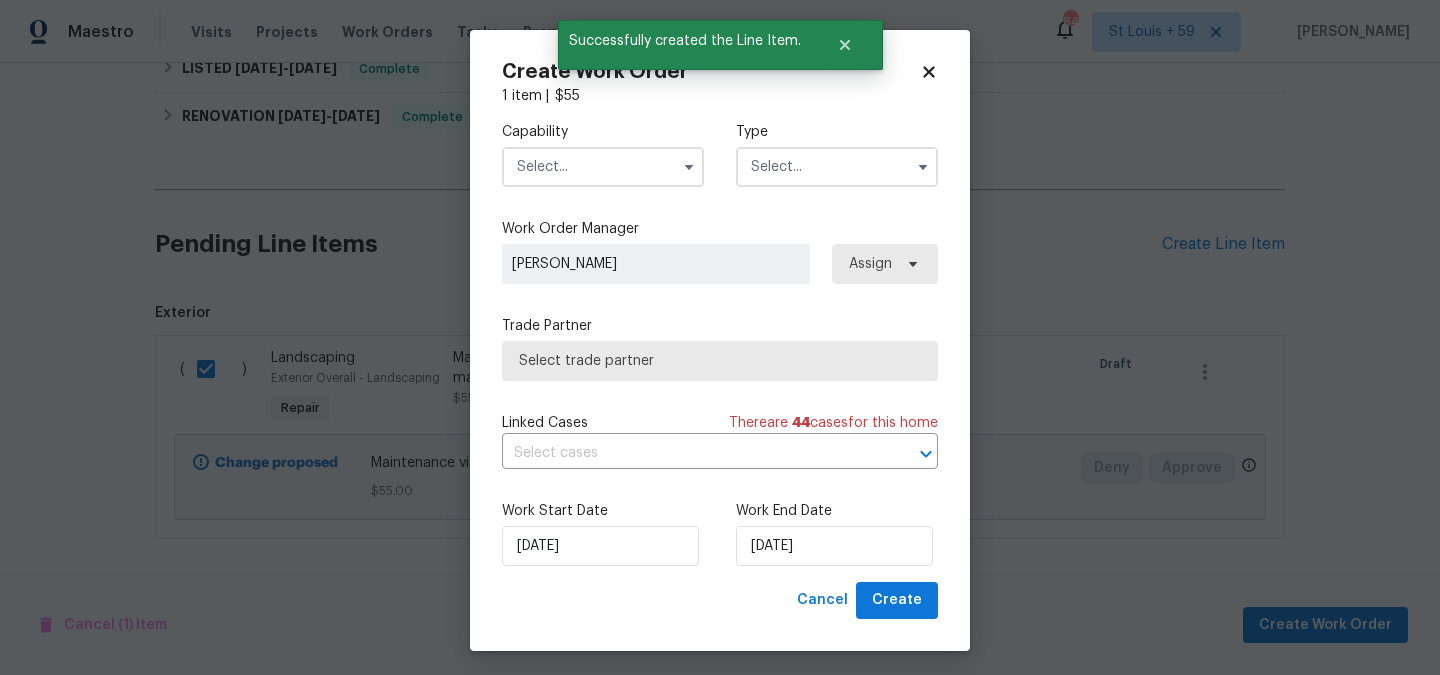 click at bounding box center (603, 167) 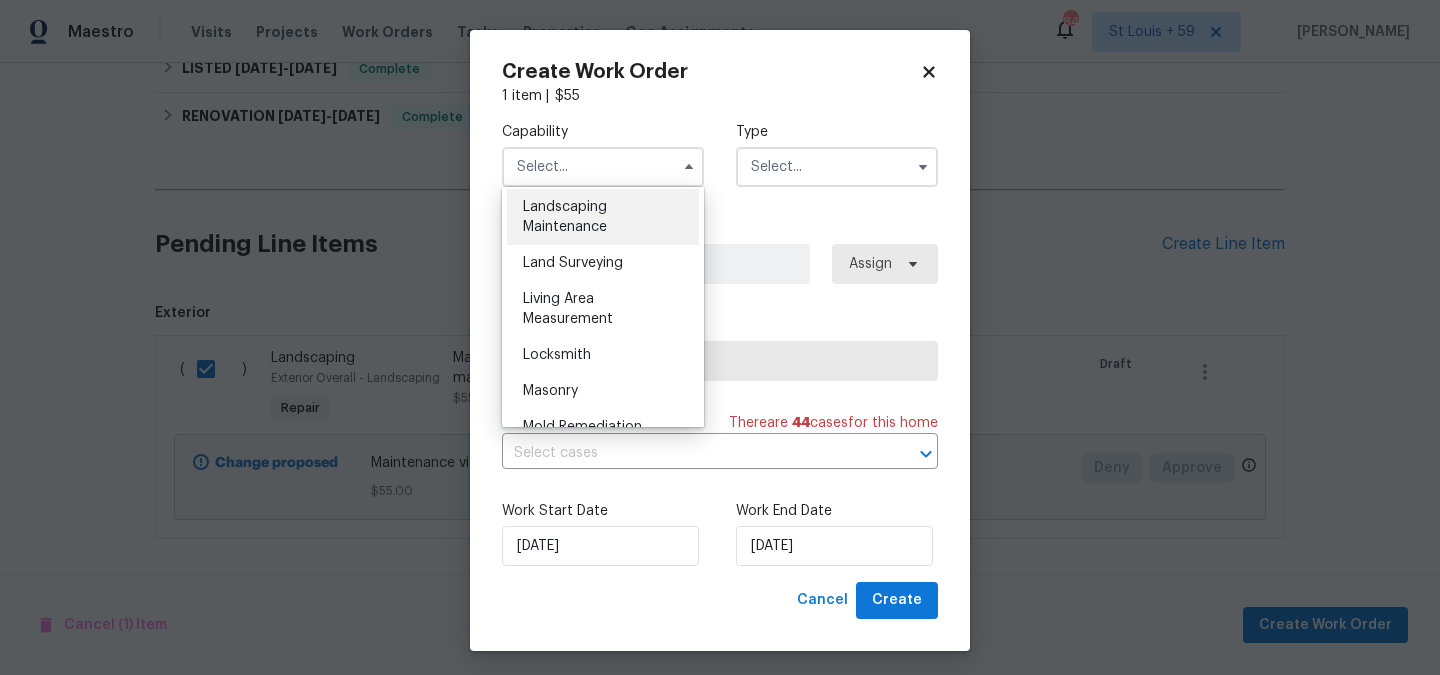 click on "Landscaping Maintenance" at bounding box center [565, 217] 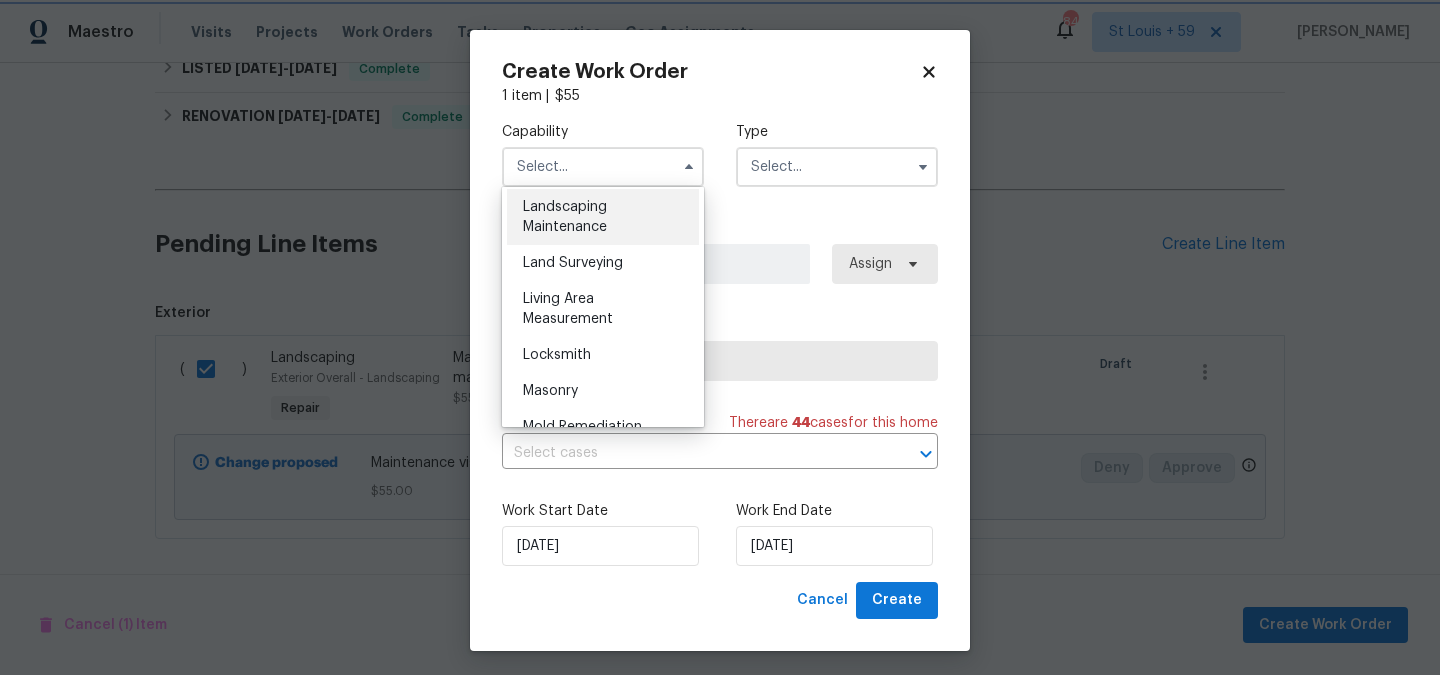 type on "Landscaping Maintenance" 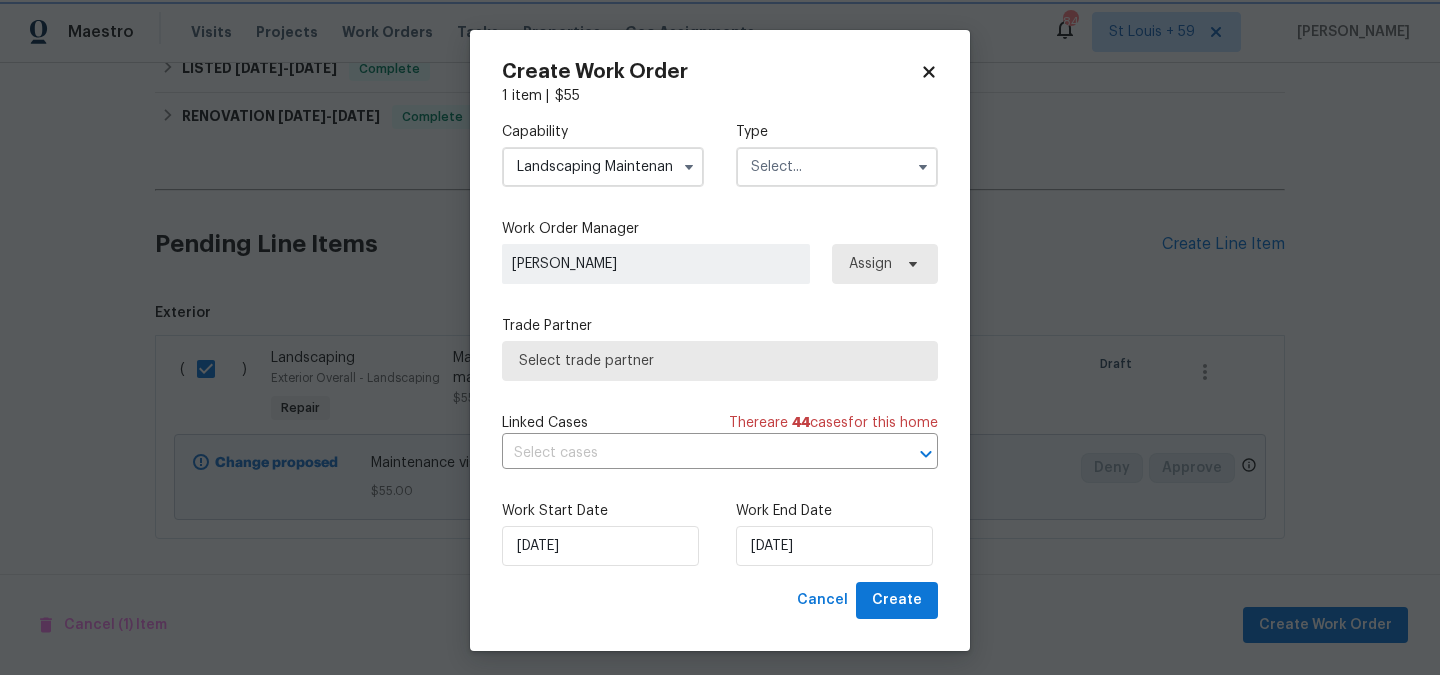 scroll, scrollTop: 1260, scrollLeft: 0, axis: vertical 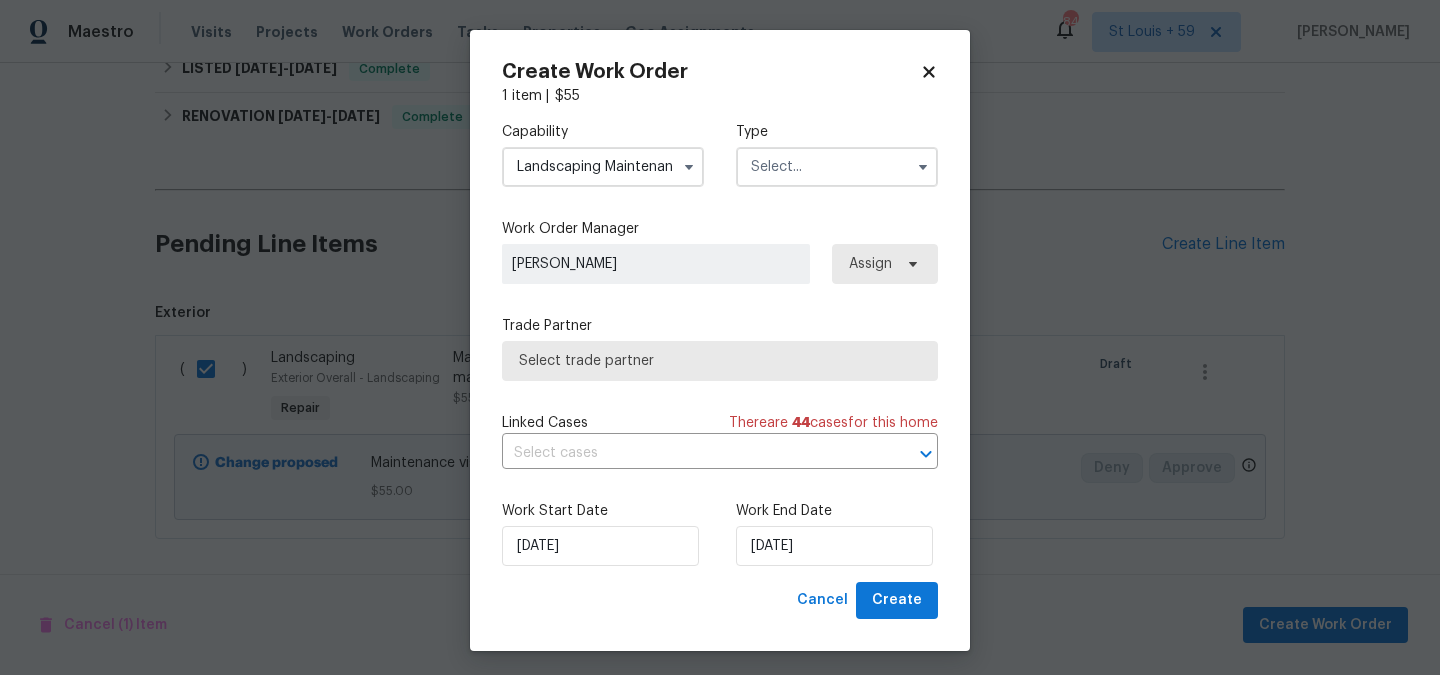click at bounding box center [837, 167] 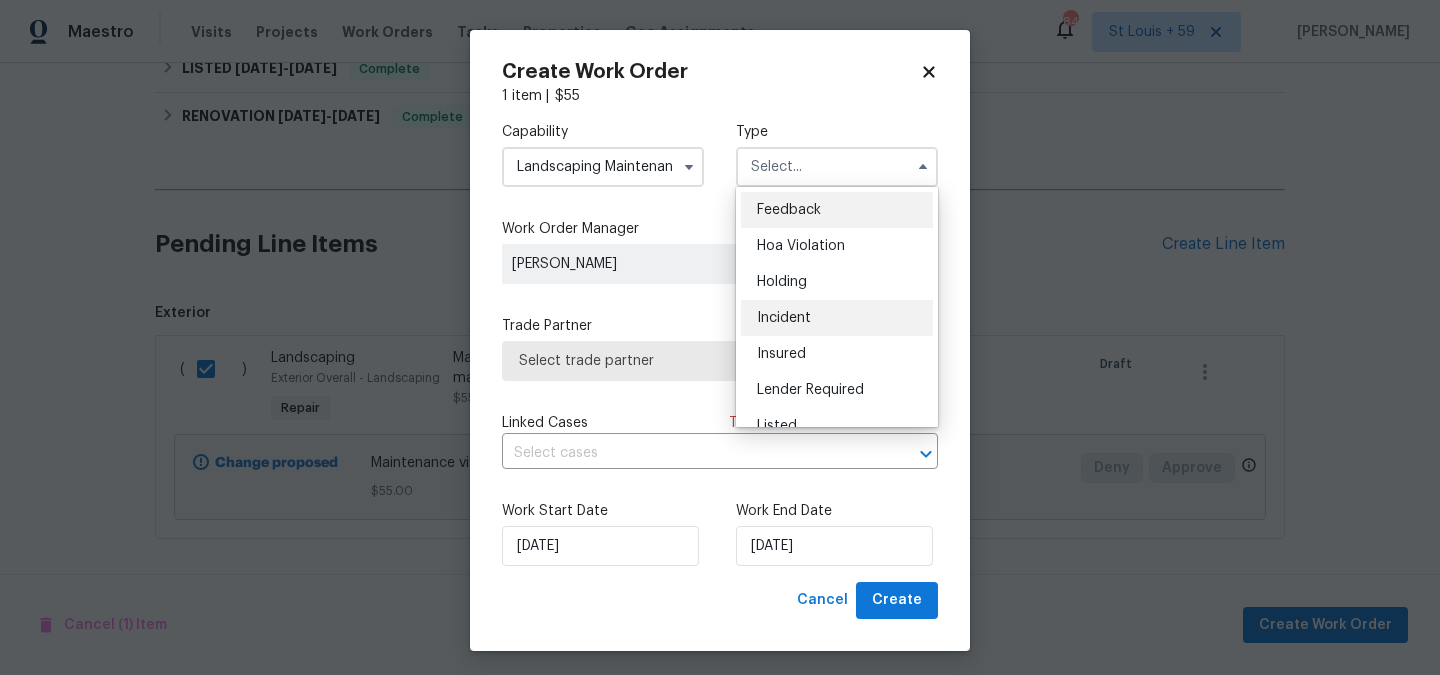 scroll, scrollTop: 454, scrollLeft: 0, axis: vertical 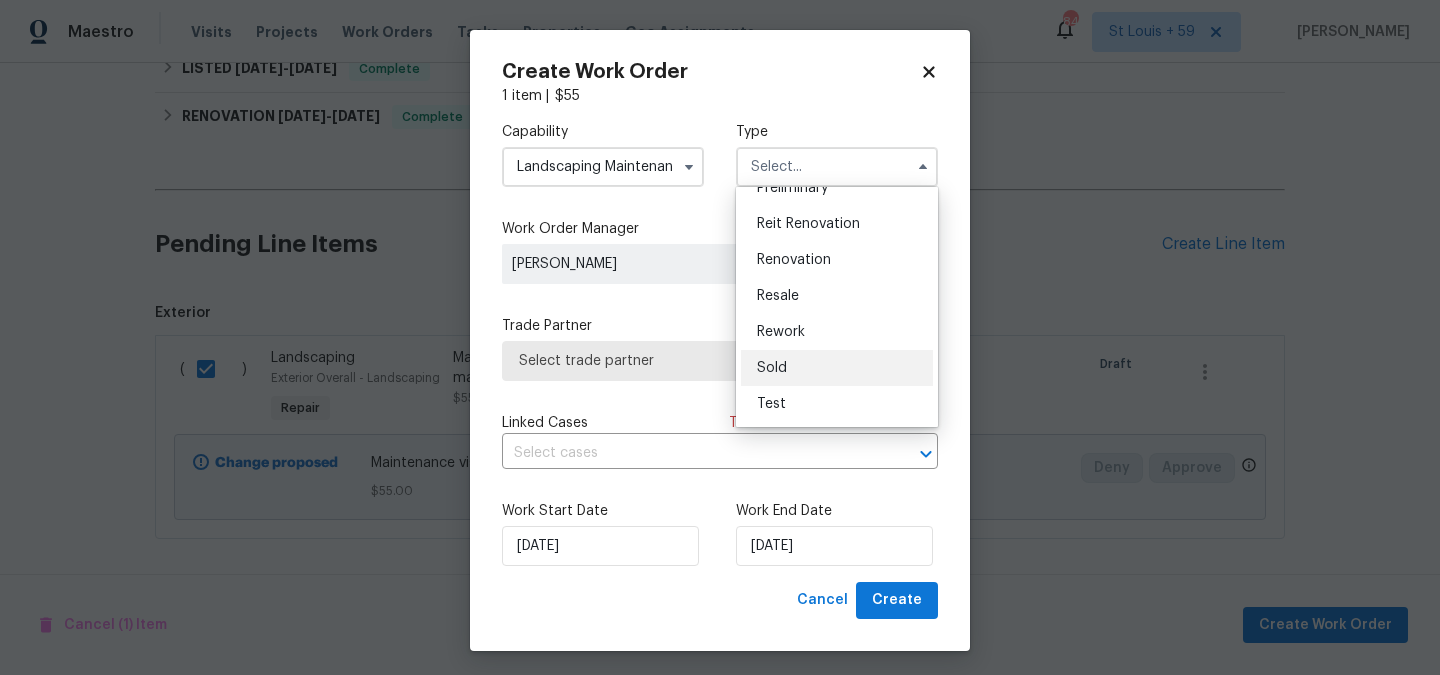 click on "Sold" at bounding box center (837, 368) 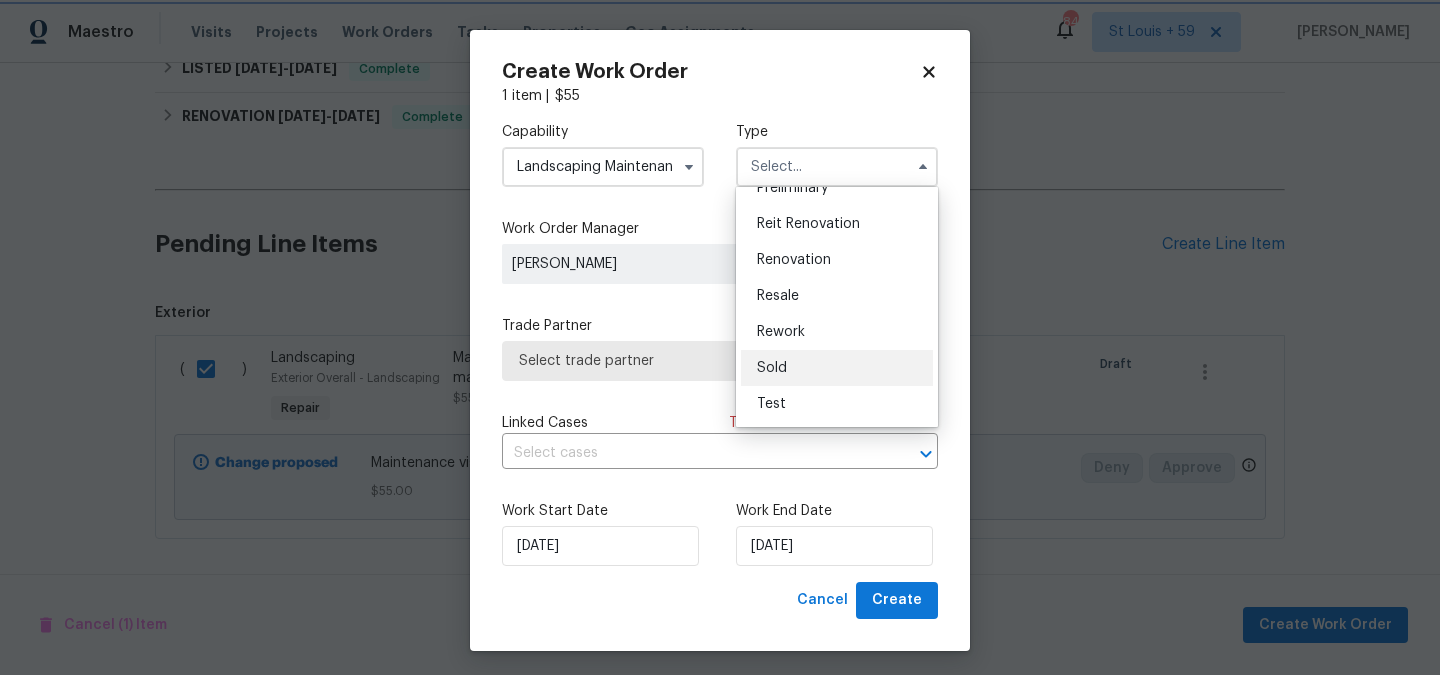 type on "Sold" 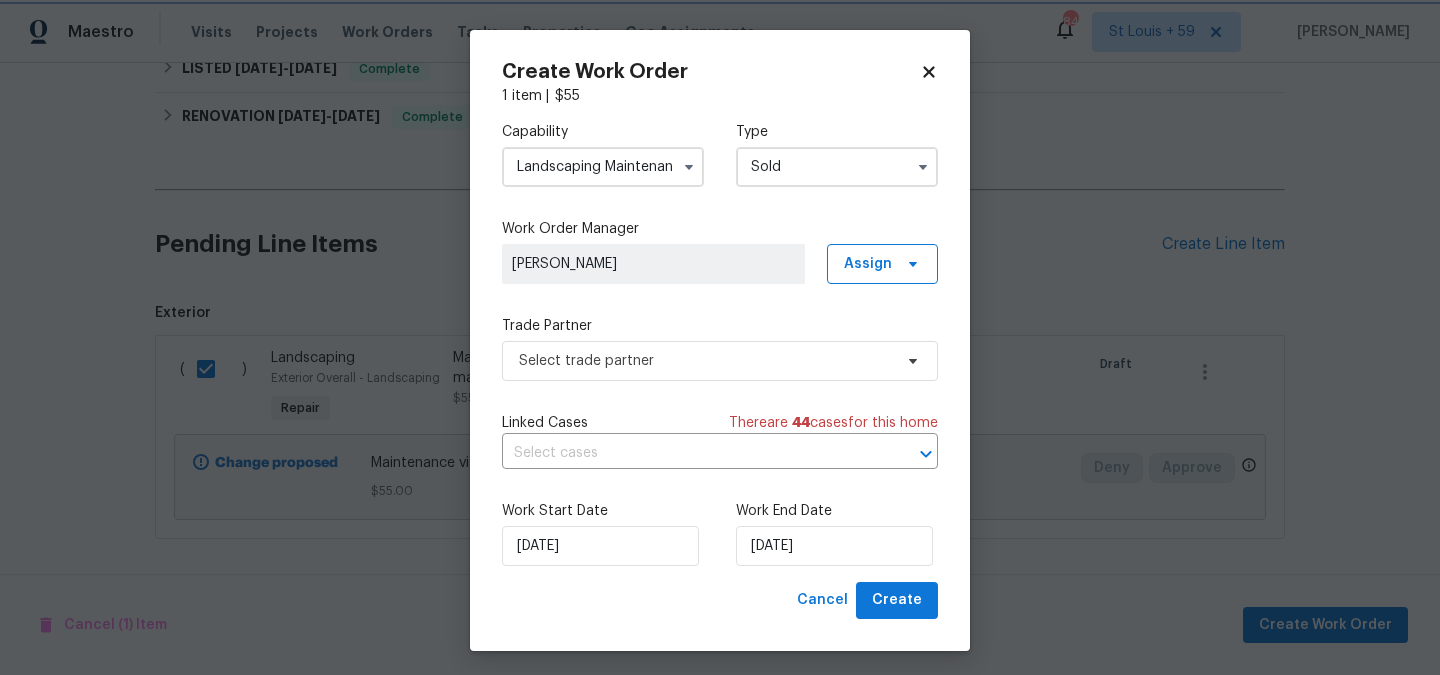 scroll, scrollTop: 0, scrollLeft: 0, axis: both 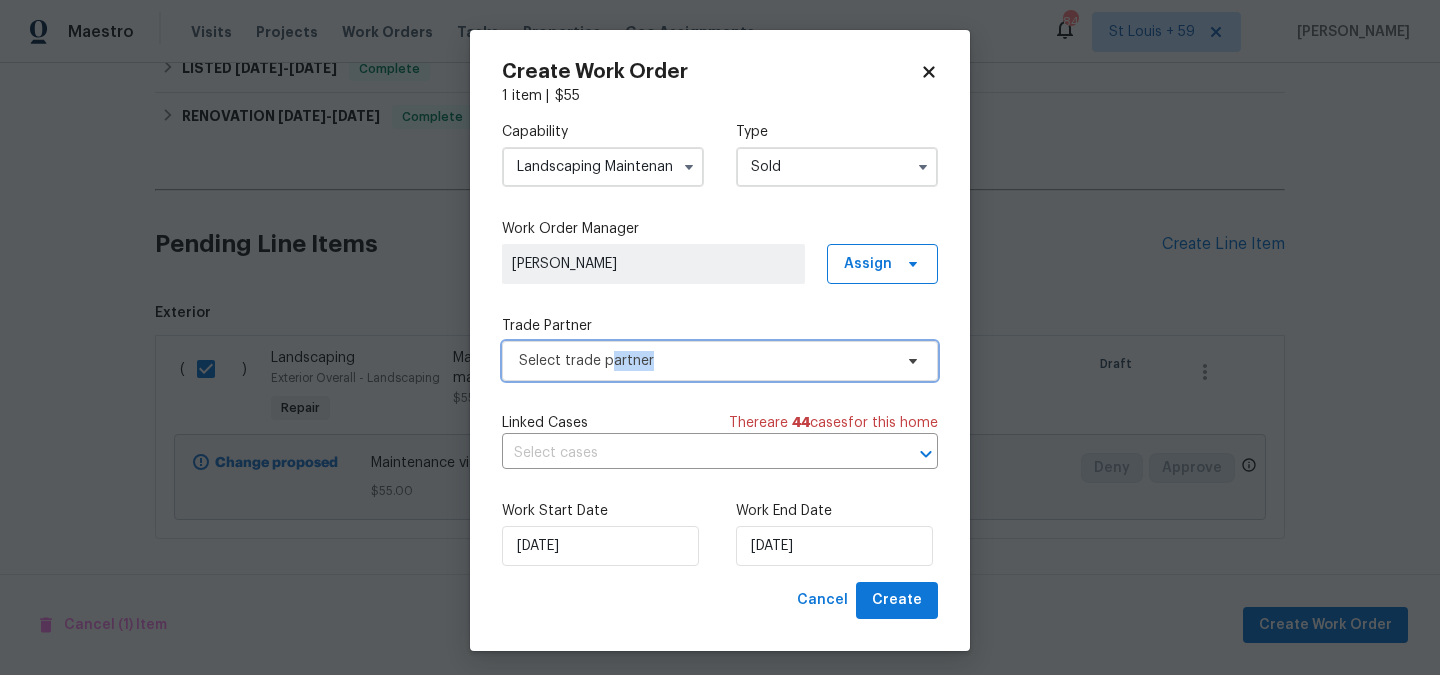 click on "Select trade partner" at bounding box center [720, 361] 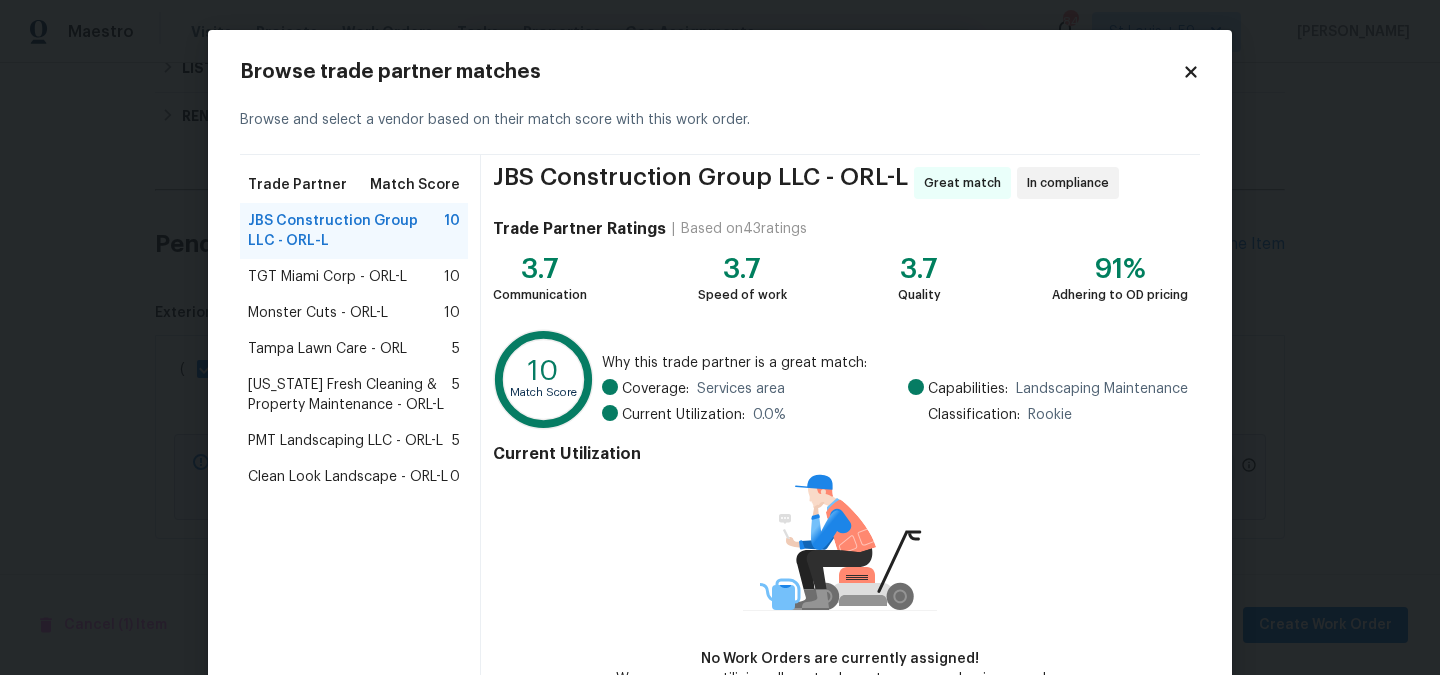 click on "TGT Miami Corp - ORL-L" at bounding box center [327, 277] 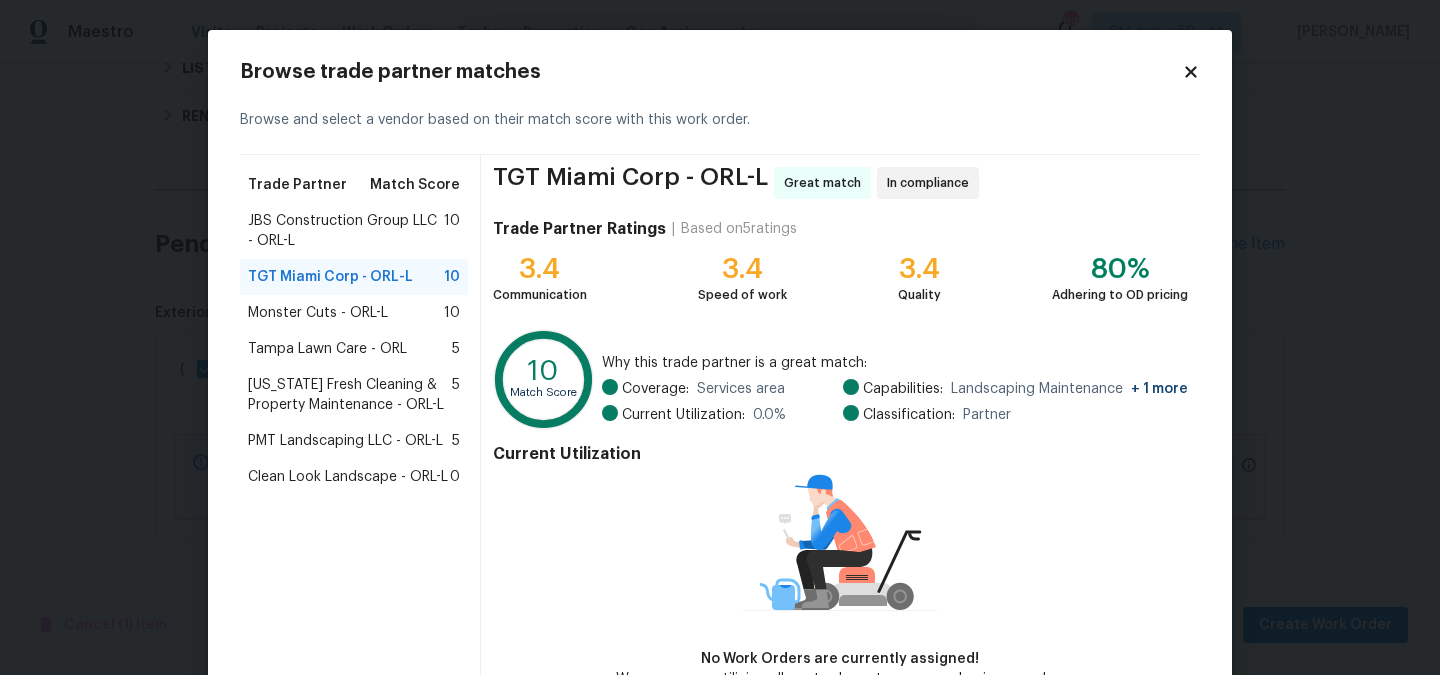 scroll, scrollTop: 123, scrollLeft: 0, axis: vertical 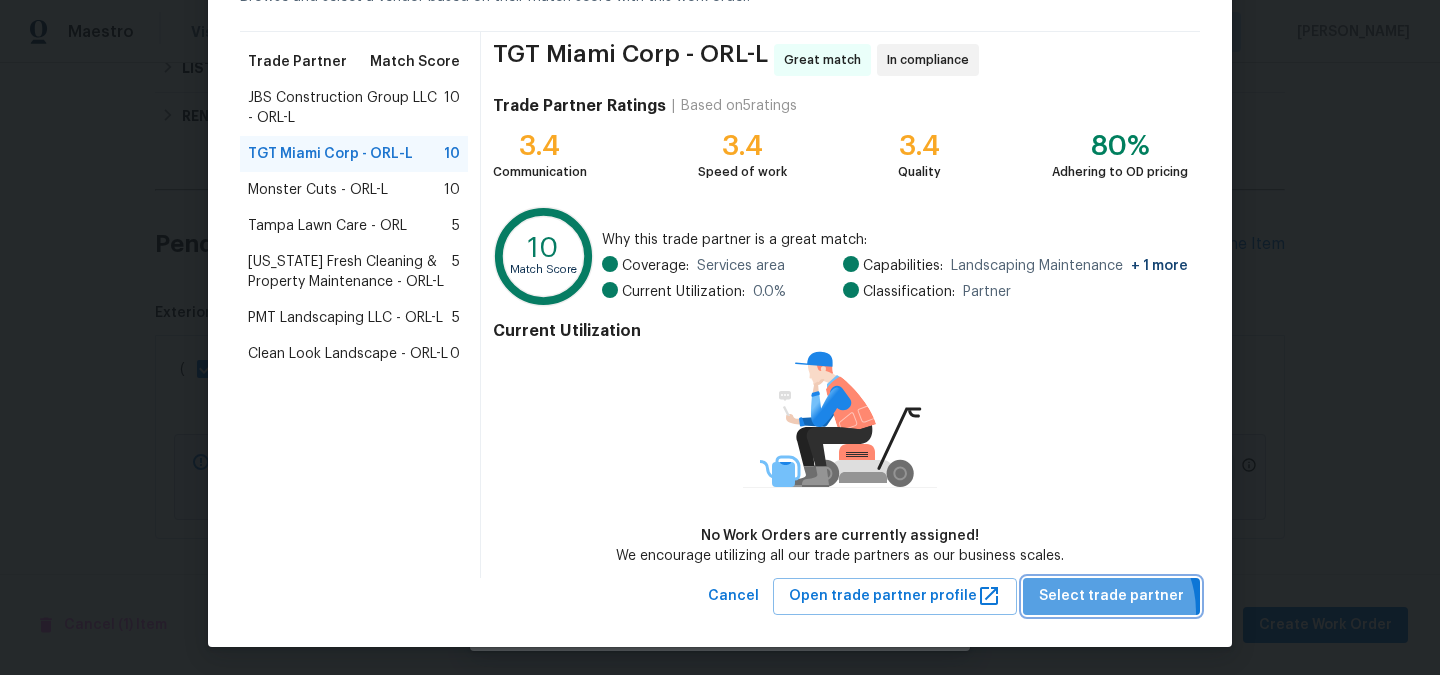 click on "Select trade partner" at bounding box center [1111, 596] 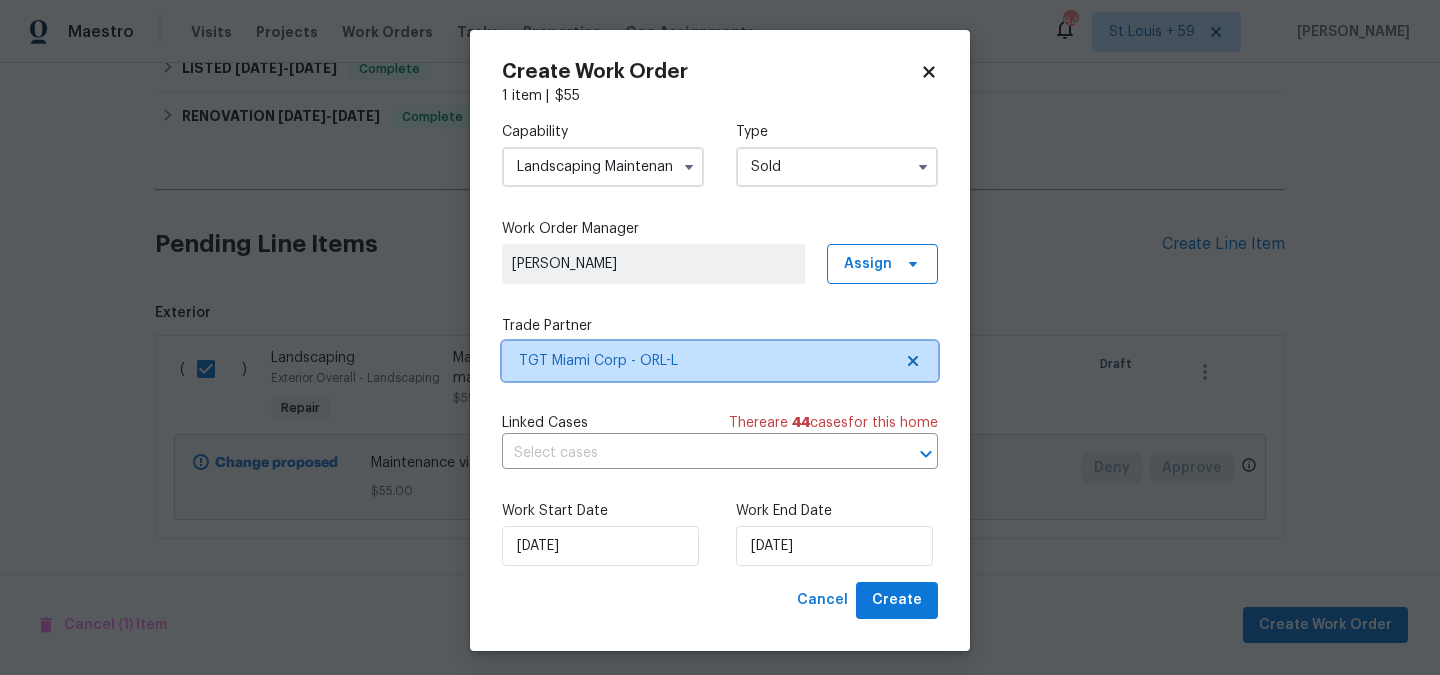 scroll, scrollTop: 0, scrollLeft: 0, axis: both 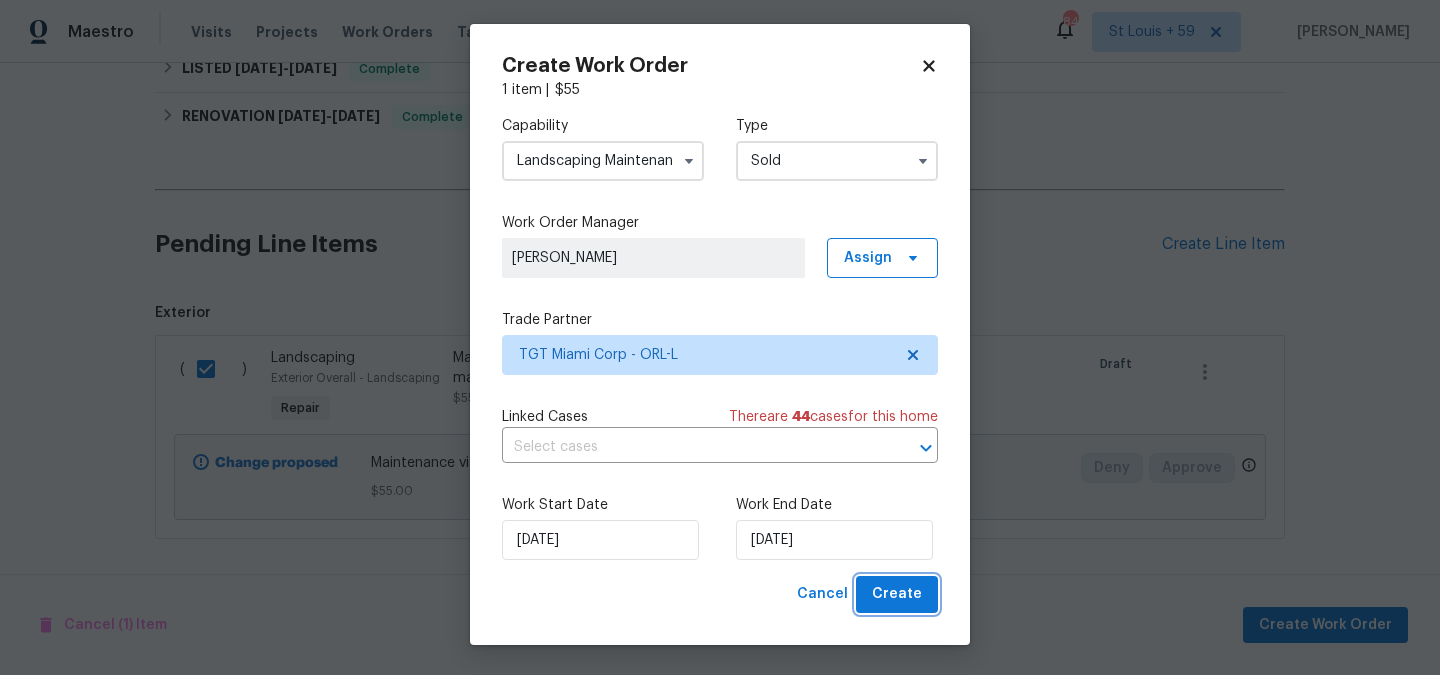 click on "Create" at bounding box center [897, 594] 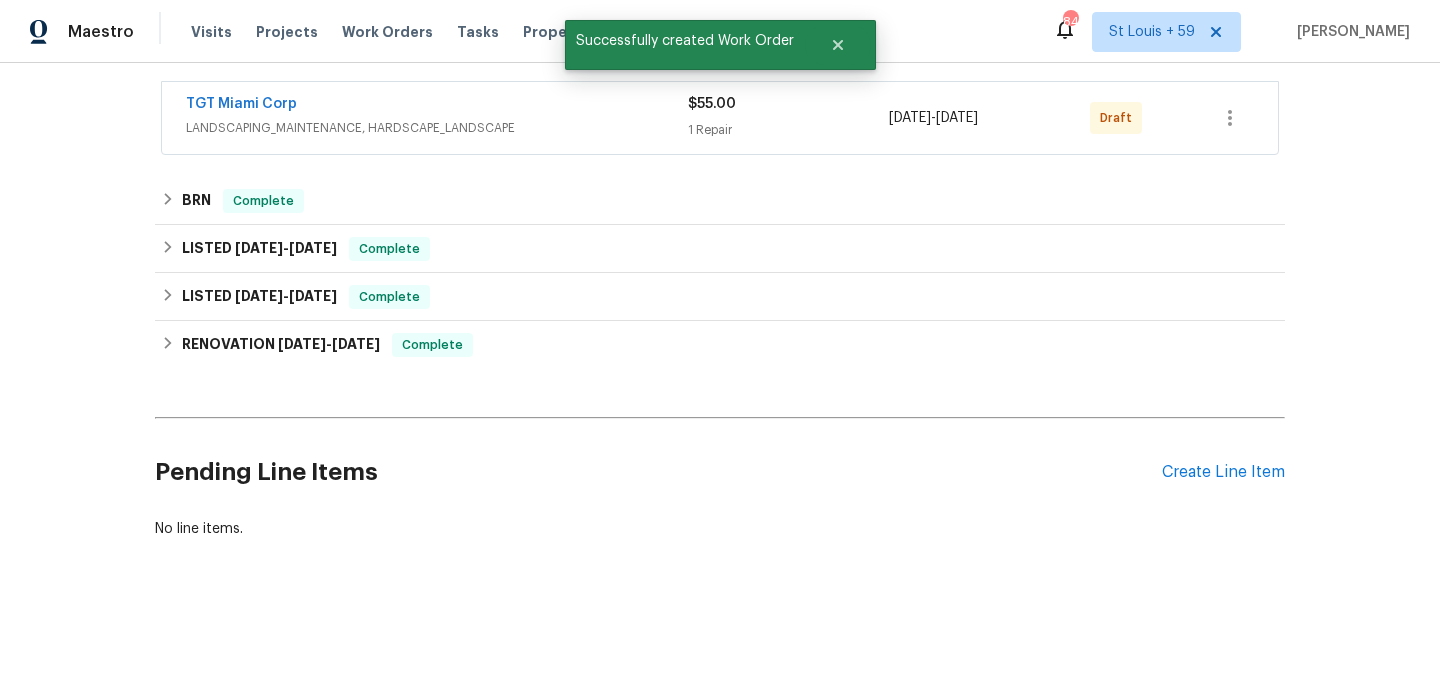scroll, scrollTop: 167, scrollLeft: 0, axis: vertical 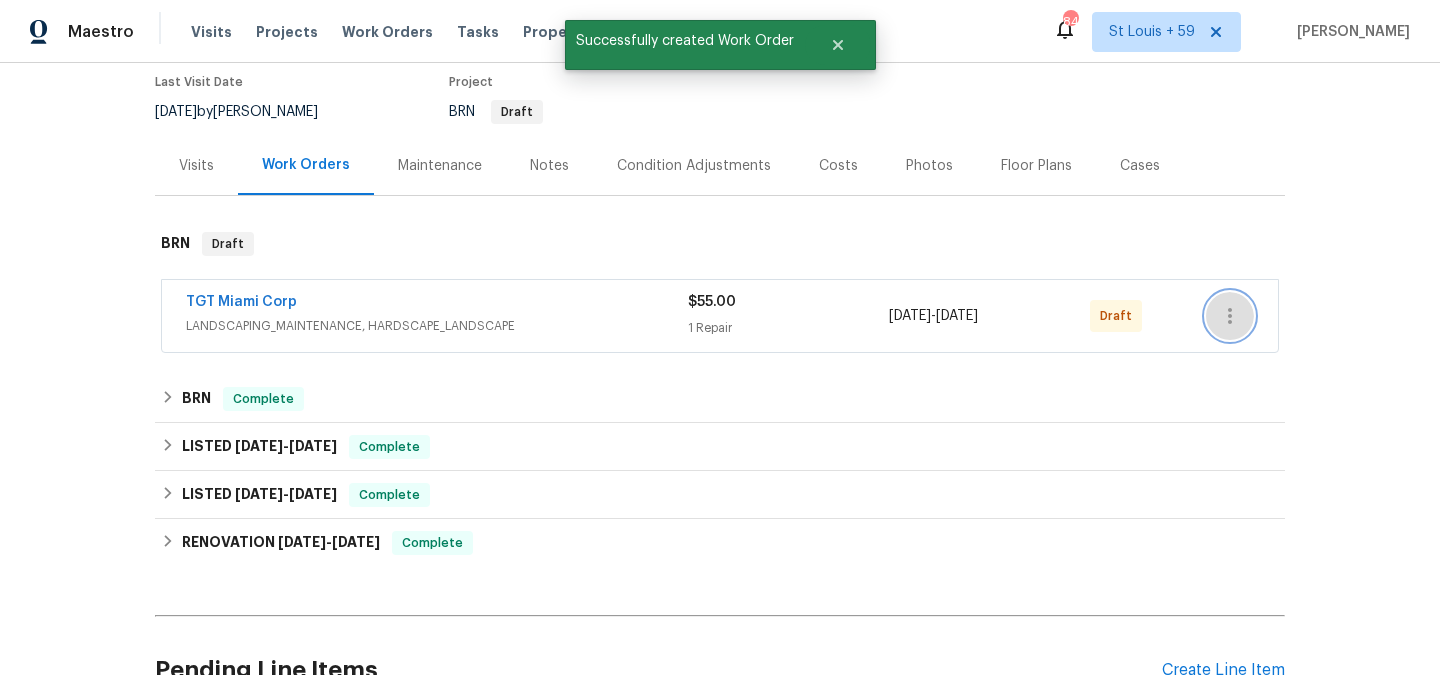 click 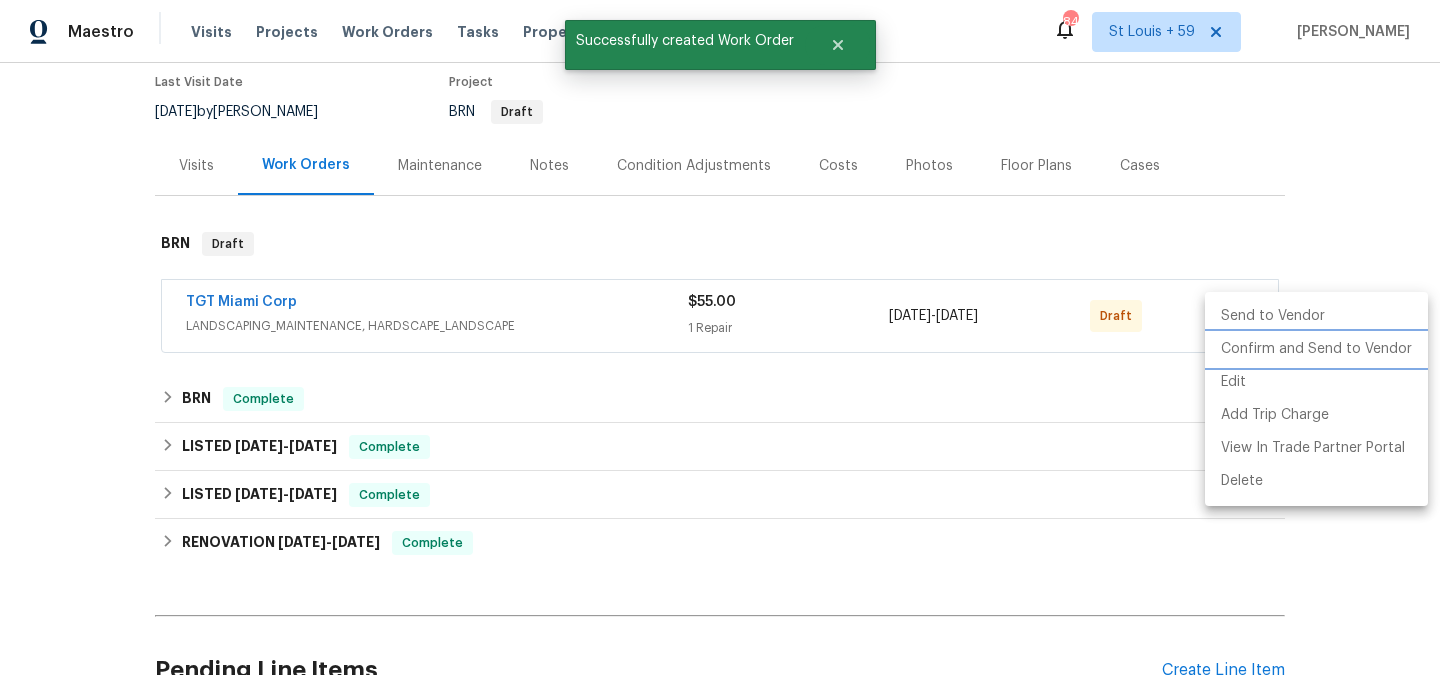 click on "Confirm and Send to Vendor" at bounding box center [1316, 349] 